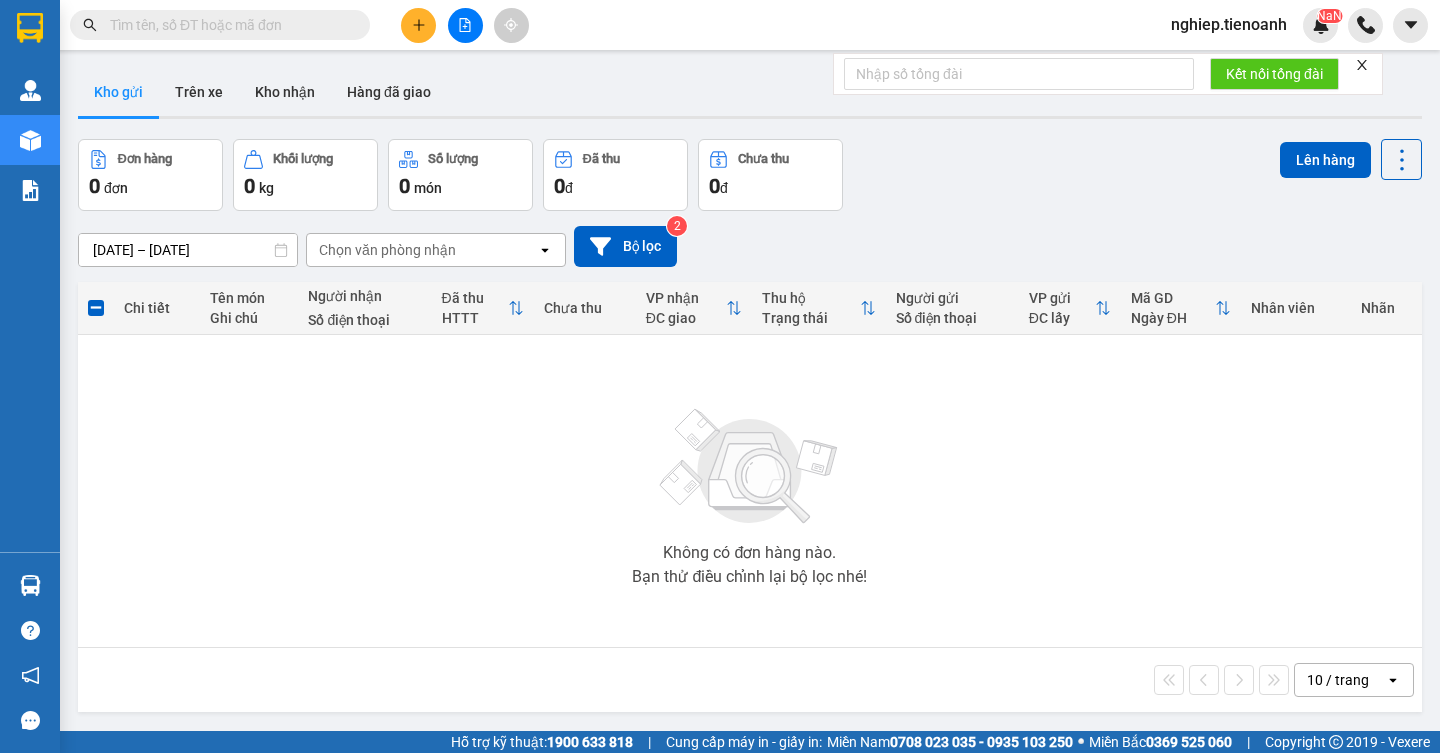 scroll, scrollTop: 0, scrollLeft: 0, axis: both 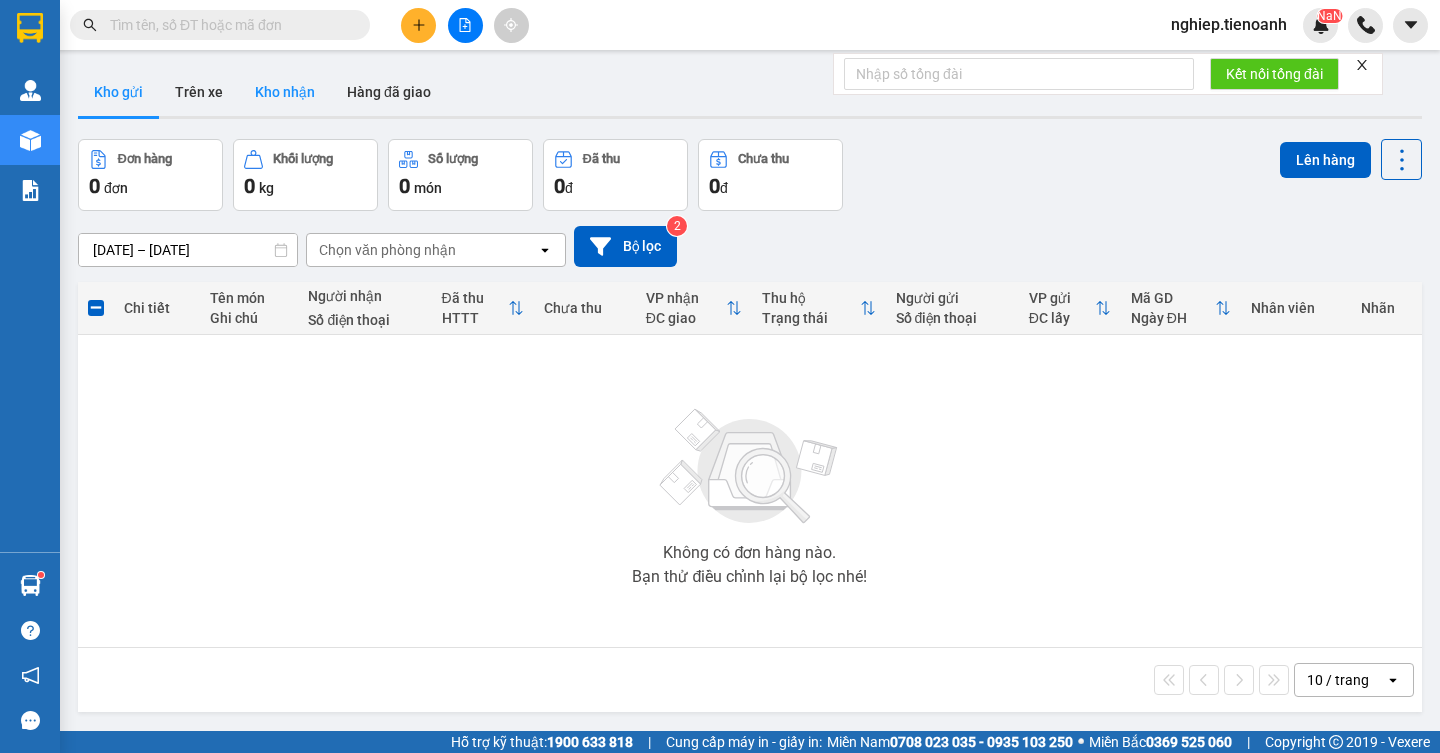 click on "Kho nhận" at bounding box center (285, 92) 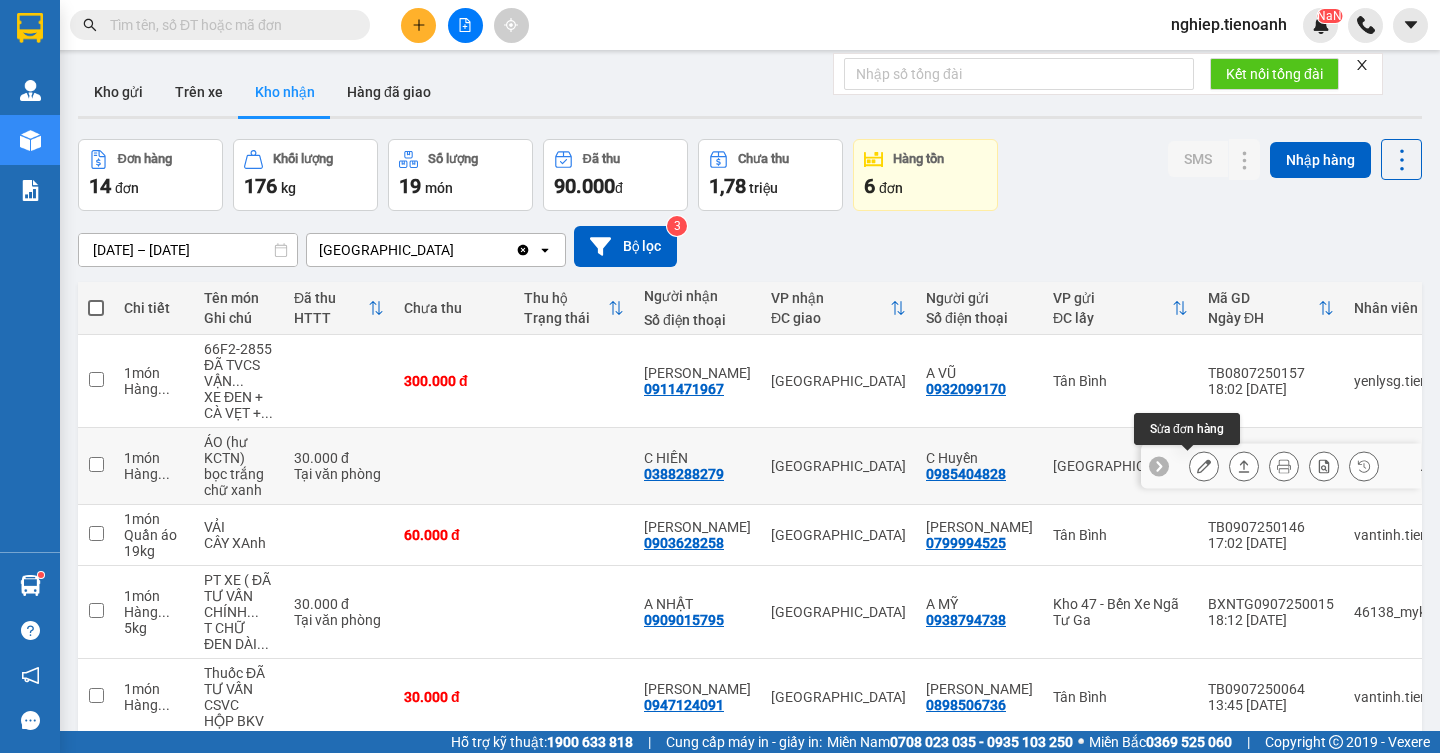 click at bounding box center [1204, 466] 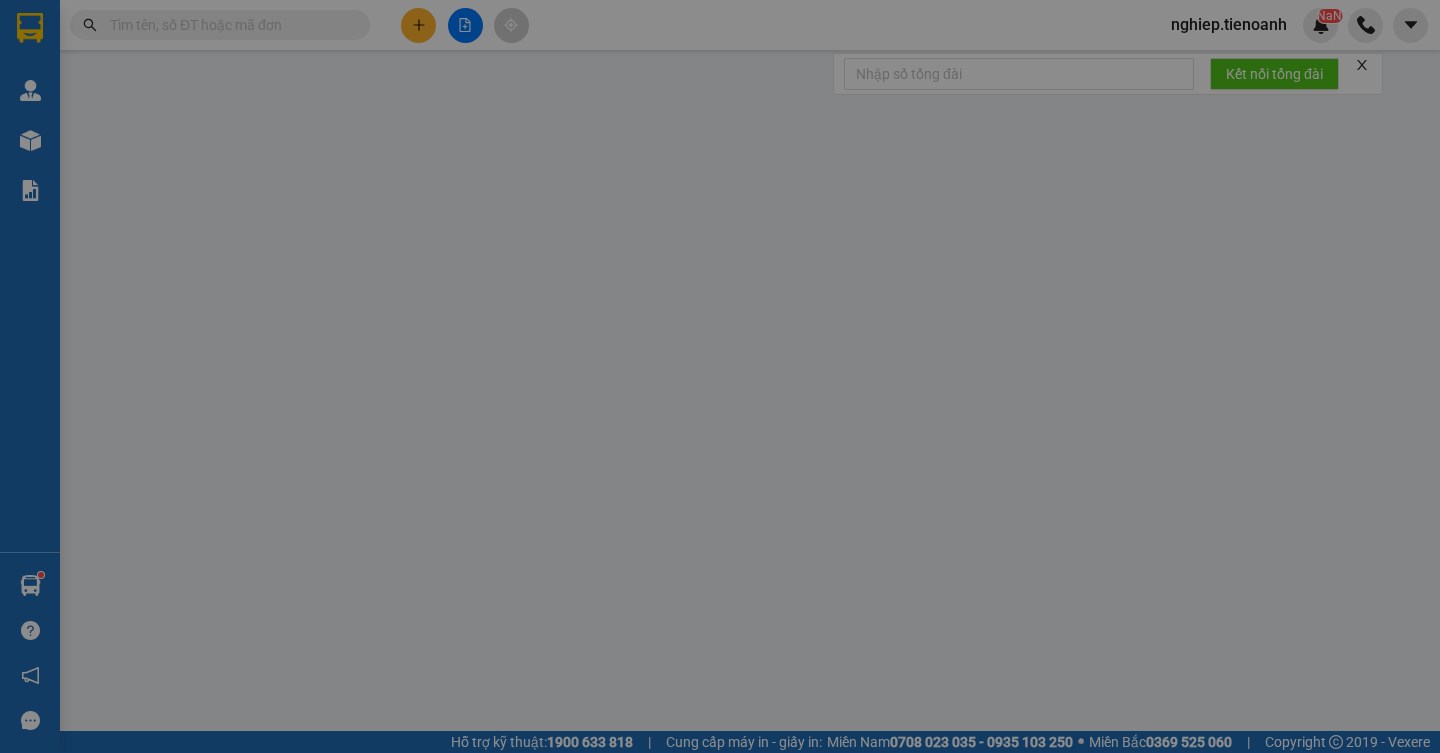 type on "0388288279" 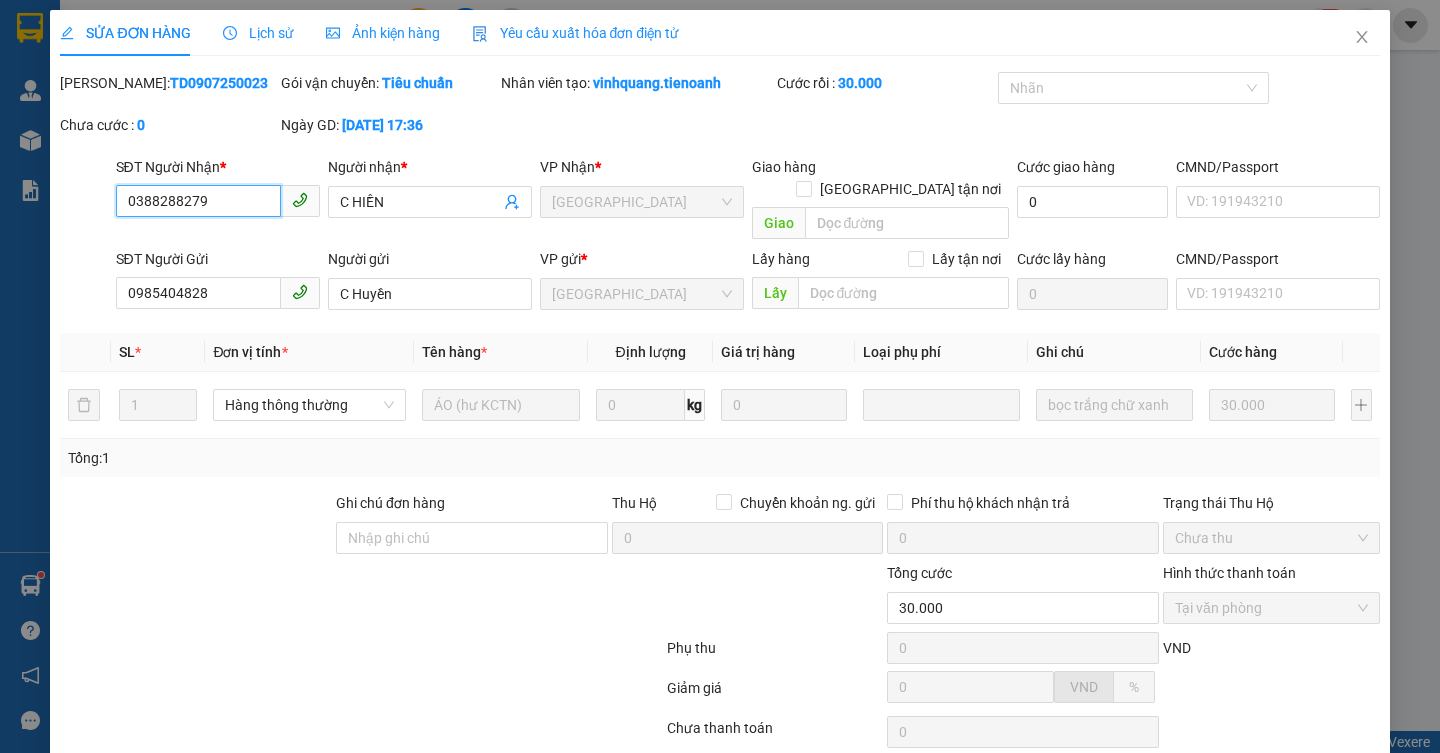 scroll, scrollTop: 115, scrollLeft: 0, axis: vertical 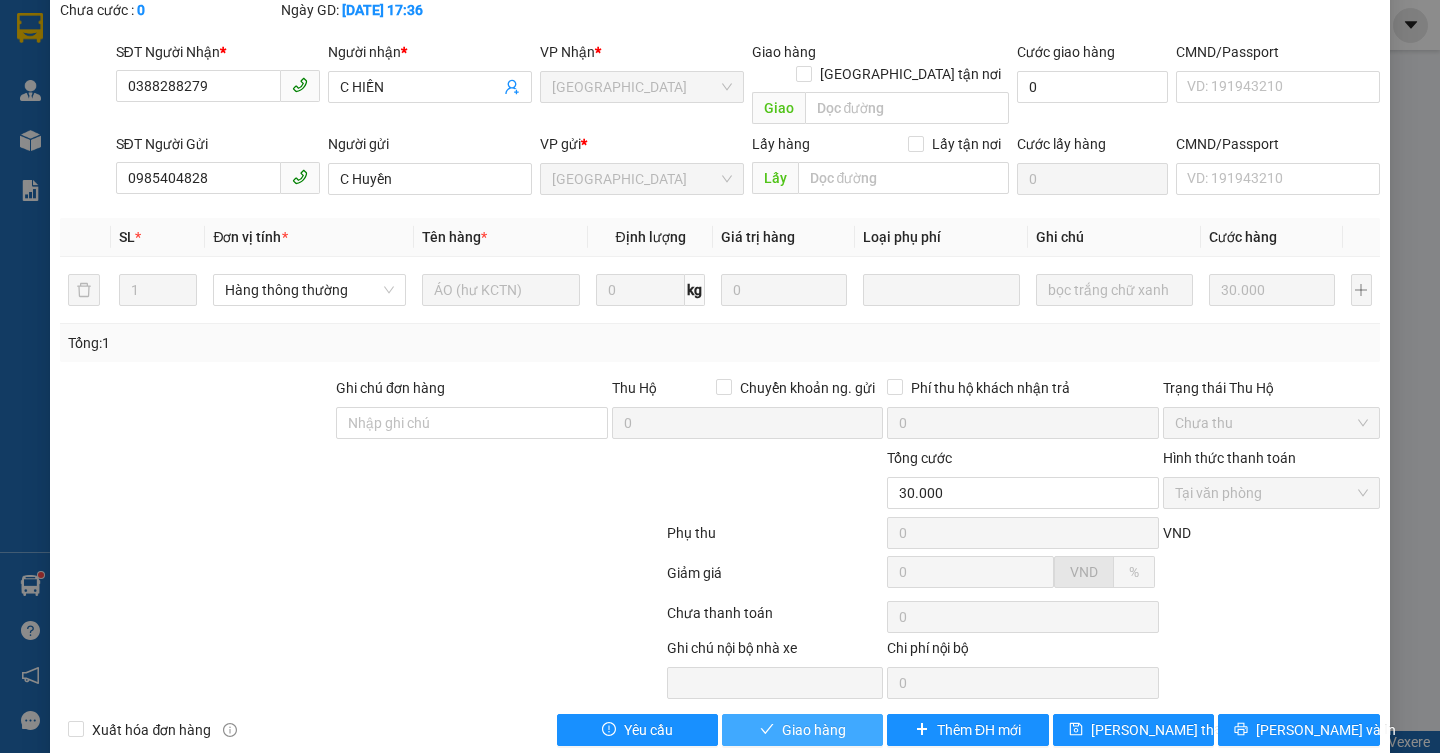 click 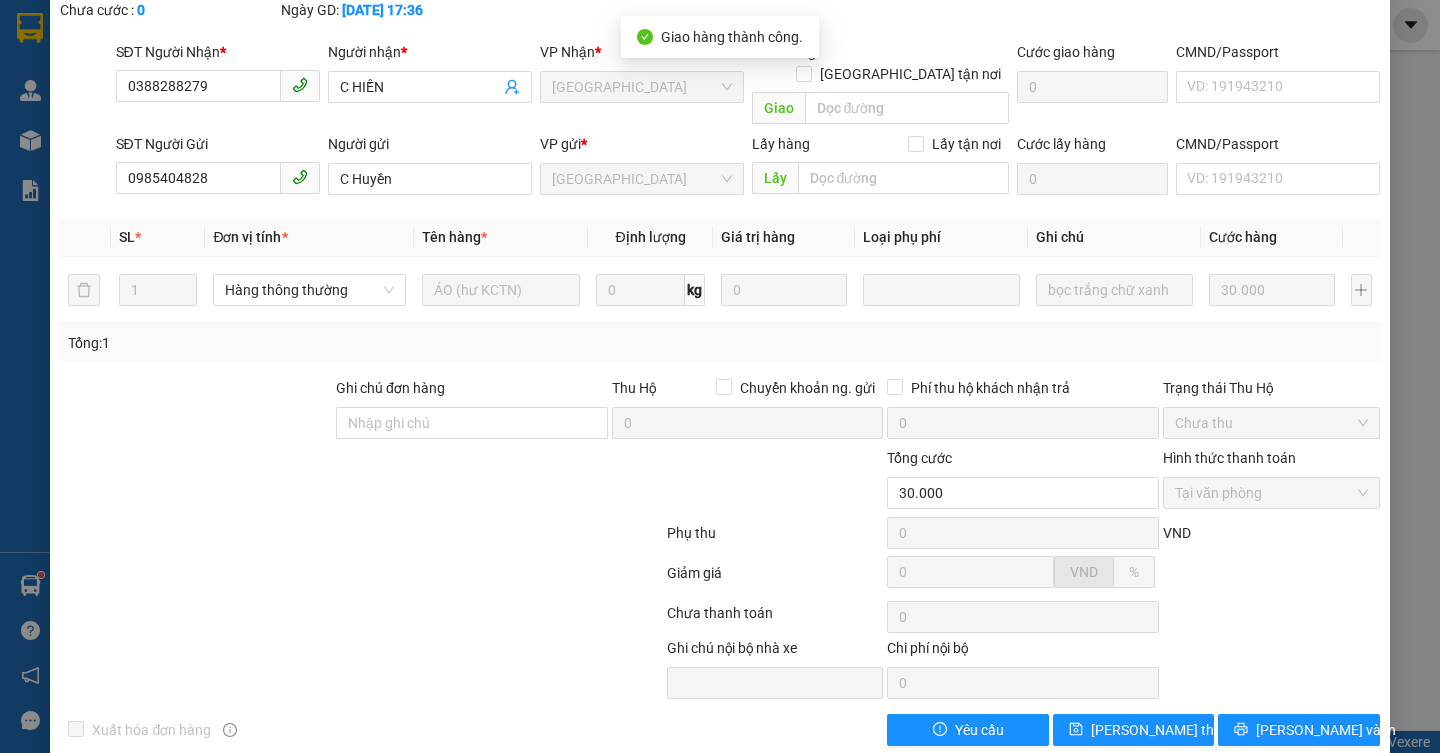 scroll, scrollTop: 0, scrollLeft: 0, axis: both 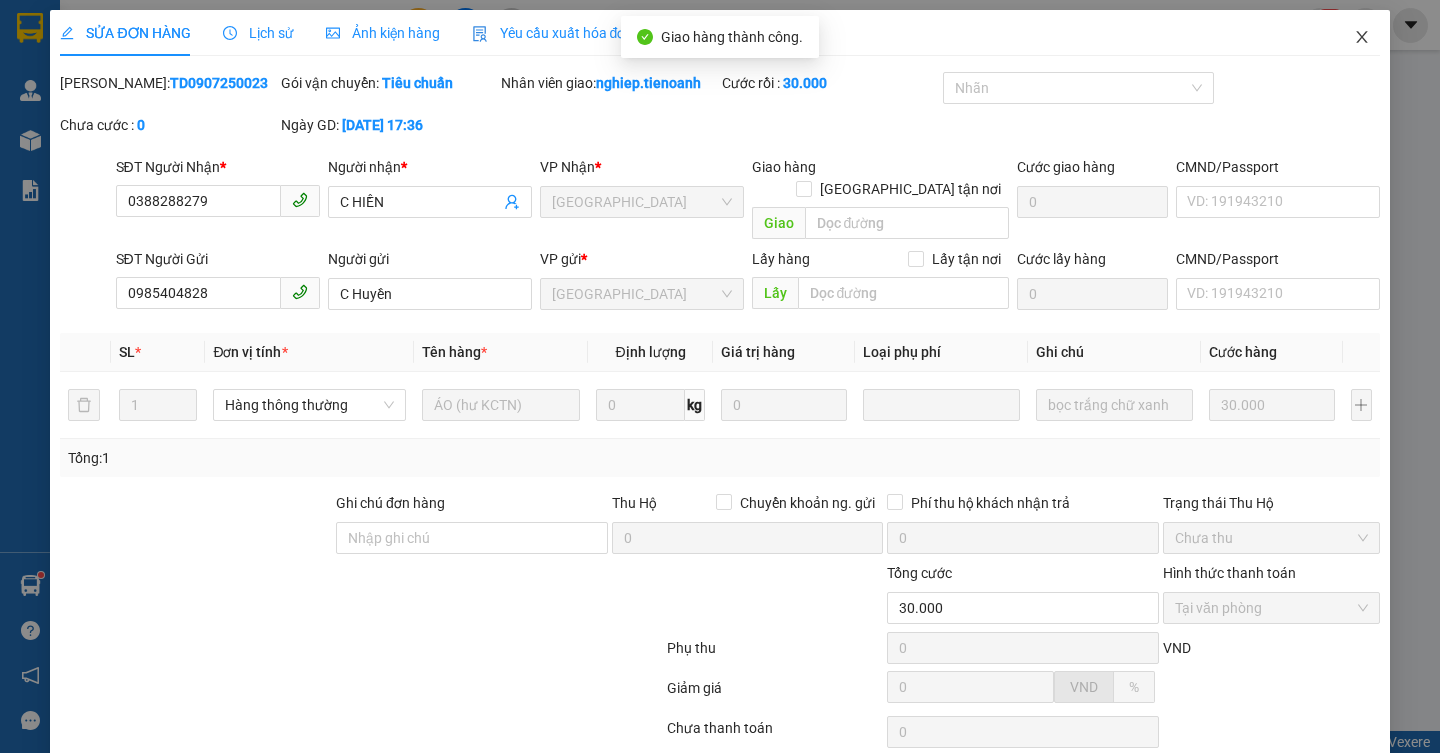 click 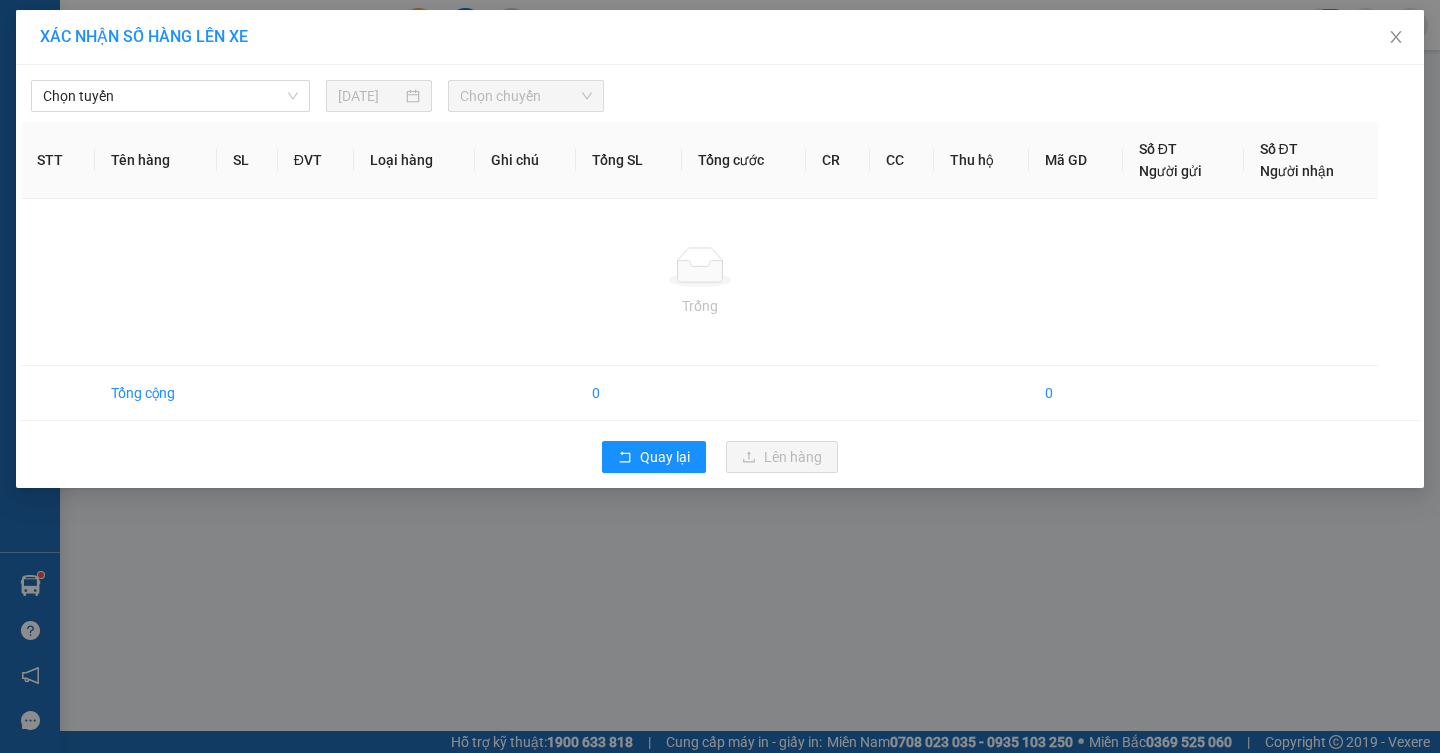 click on "XÁC NHẬN SỐ HÀNG LÊN XE Chọn tuyến 10/07/2025 Chọn chuyến STT Tên hàng SL ĐVT Loại hàng Ghi chú Tổng SL Tổng cước CR CC Thu hộ Mã GD Số ĐT Người gửi Số ĐT Người nhận Trống Tổng cộng 0 0 Quay lại Lên hàng" at bounding box center [720, 376] 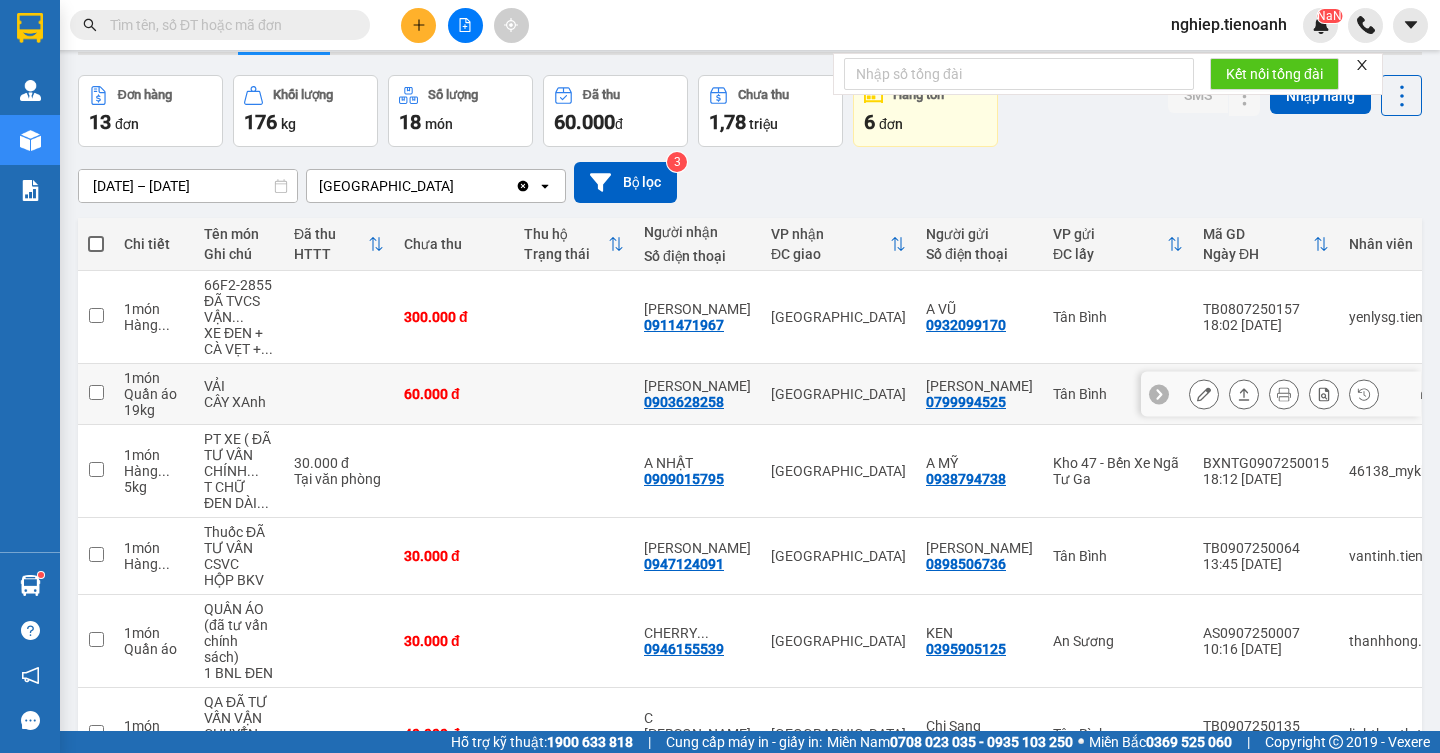 scroll, scrollTop: 100, scrollLeft: 0, axis: vertical 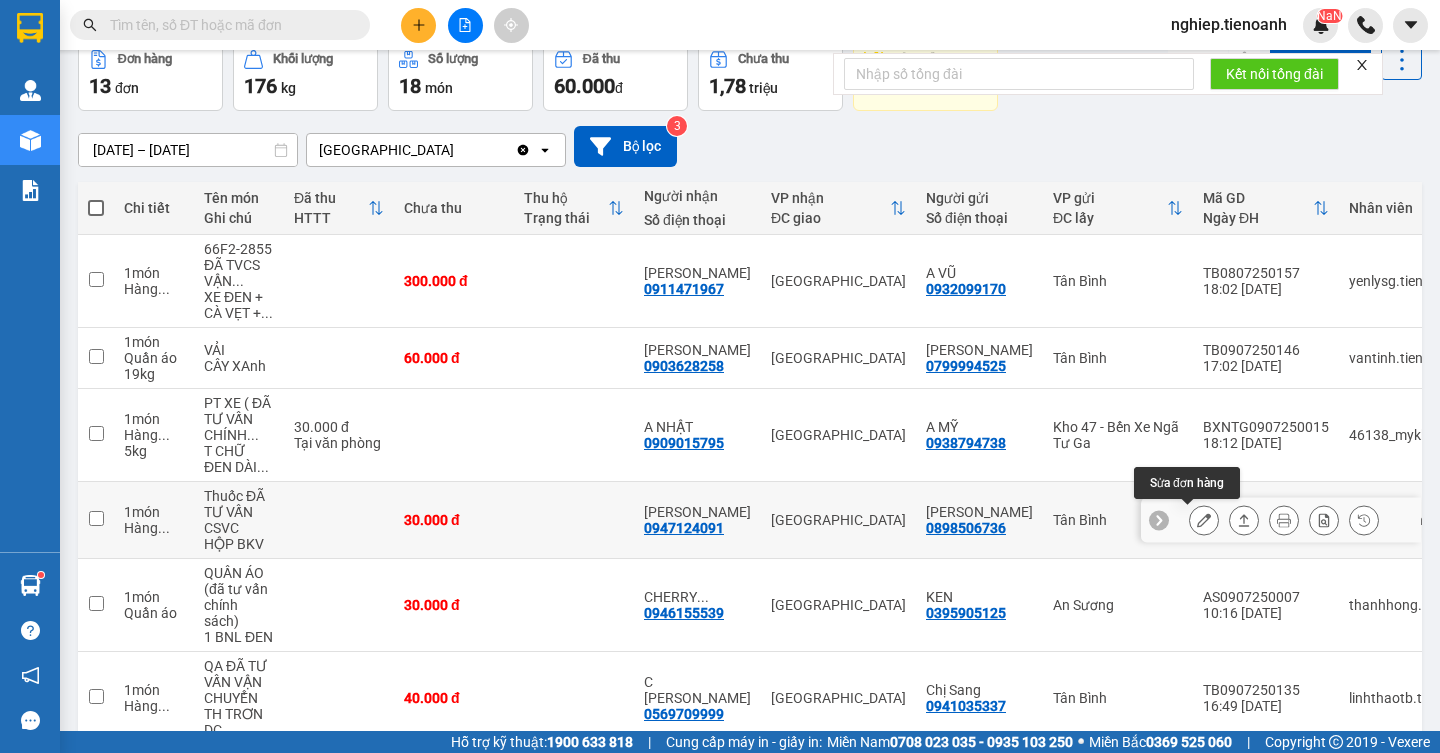 click at bounding box center [1204, 520] 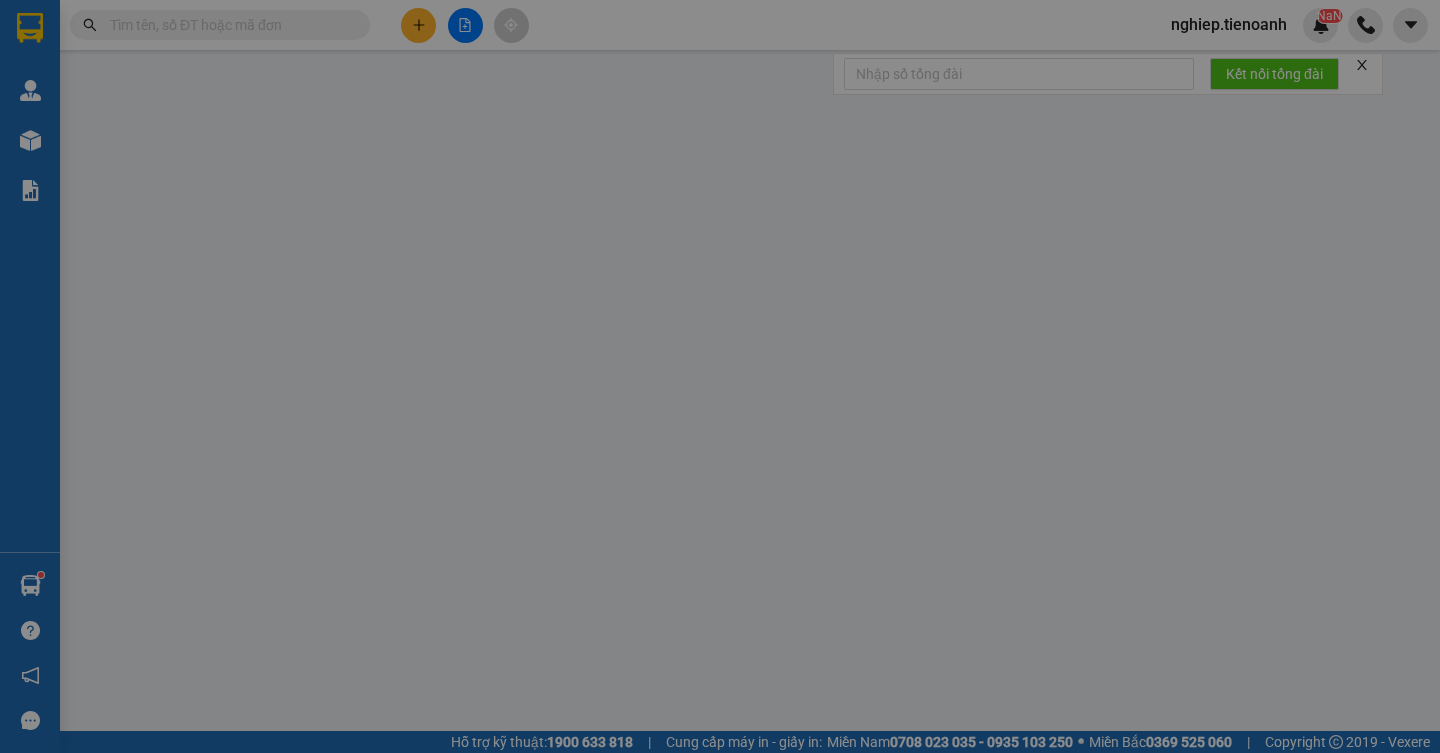 scroll, scrollTop: 0, scrollLeft: 0, axis: both 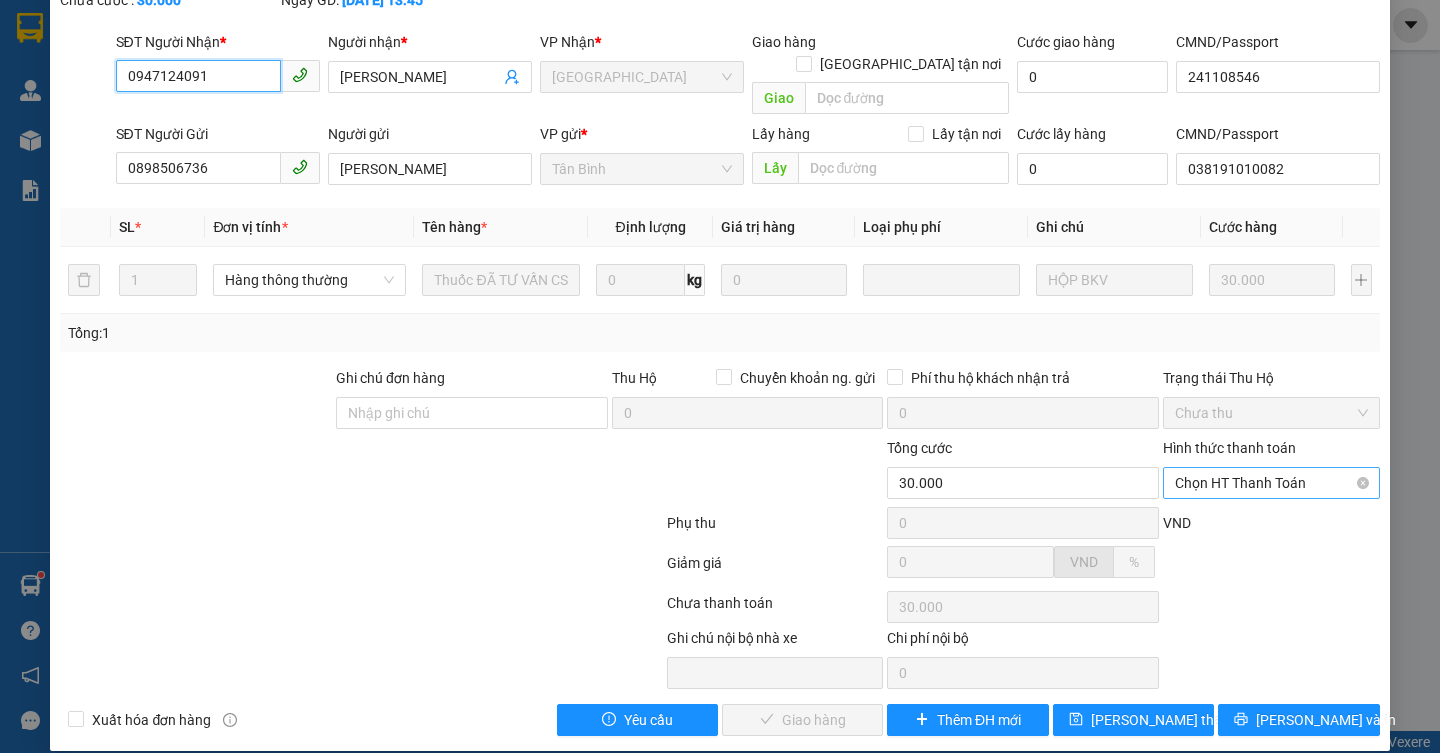 click on "Chọn HT Thanh Toán" at bounding box center [1271, 483] 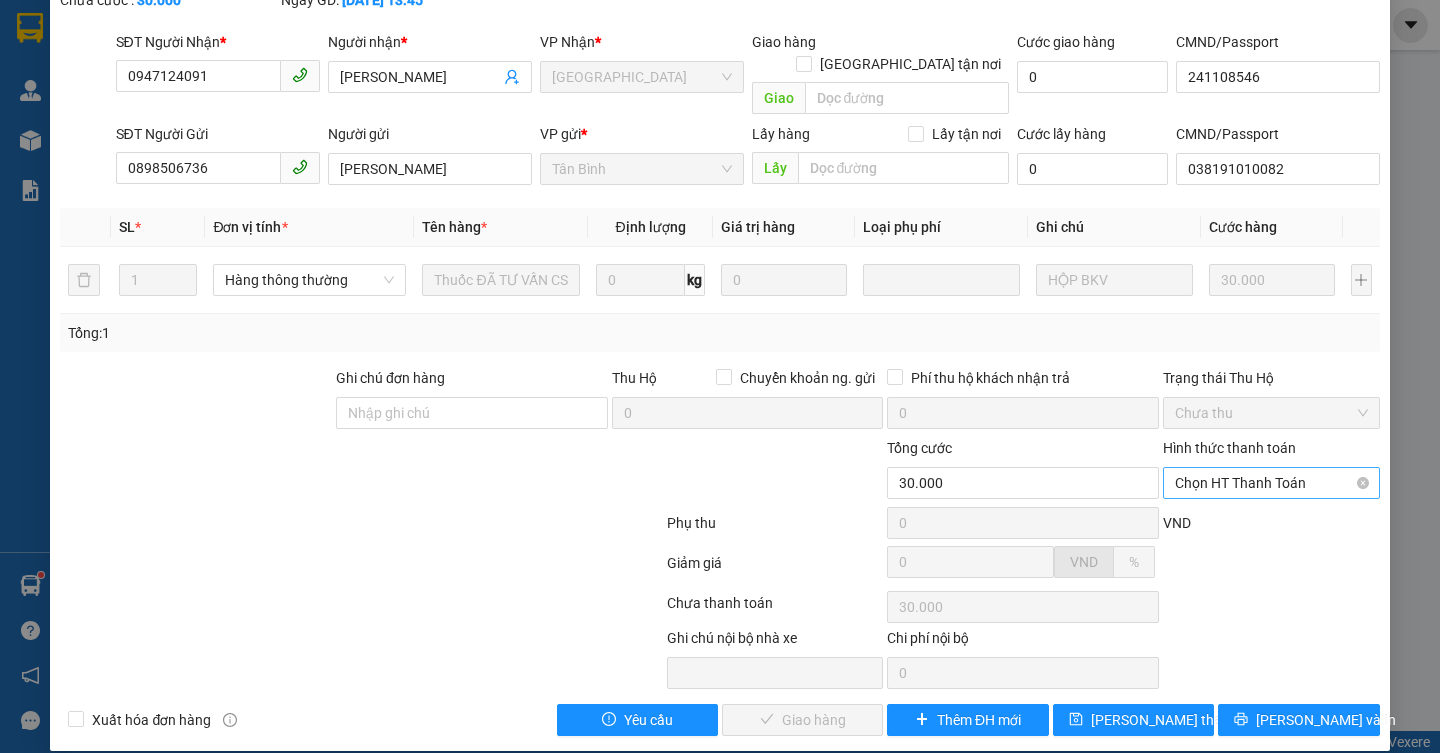 click on "Chọn HT Thanh Toán" at bounding box center (1271, 483) 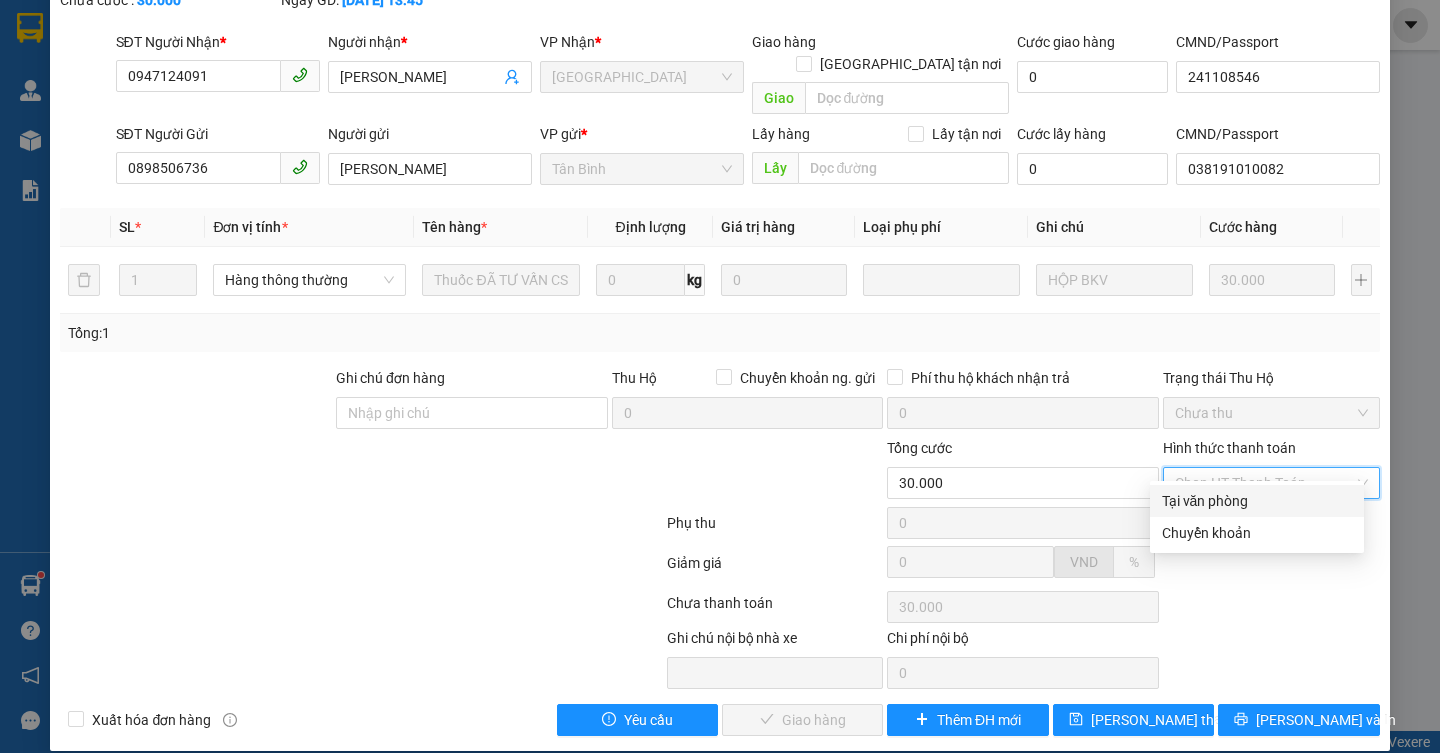 click on "Tại văn phòng" at bounding box center [1257, 501] 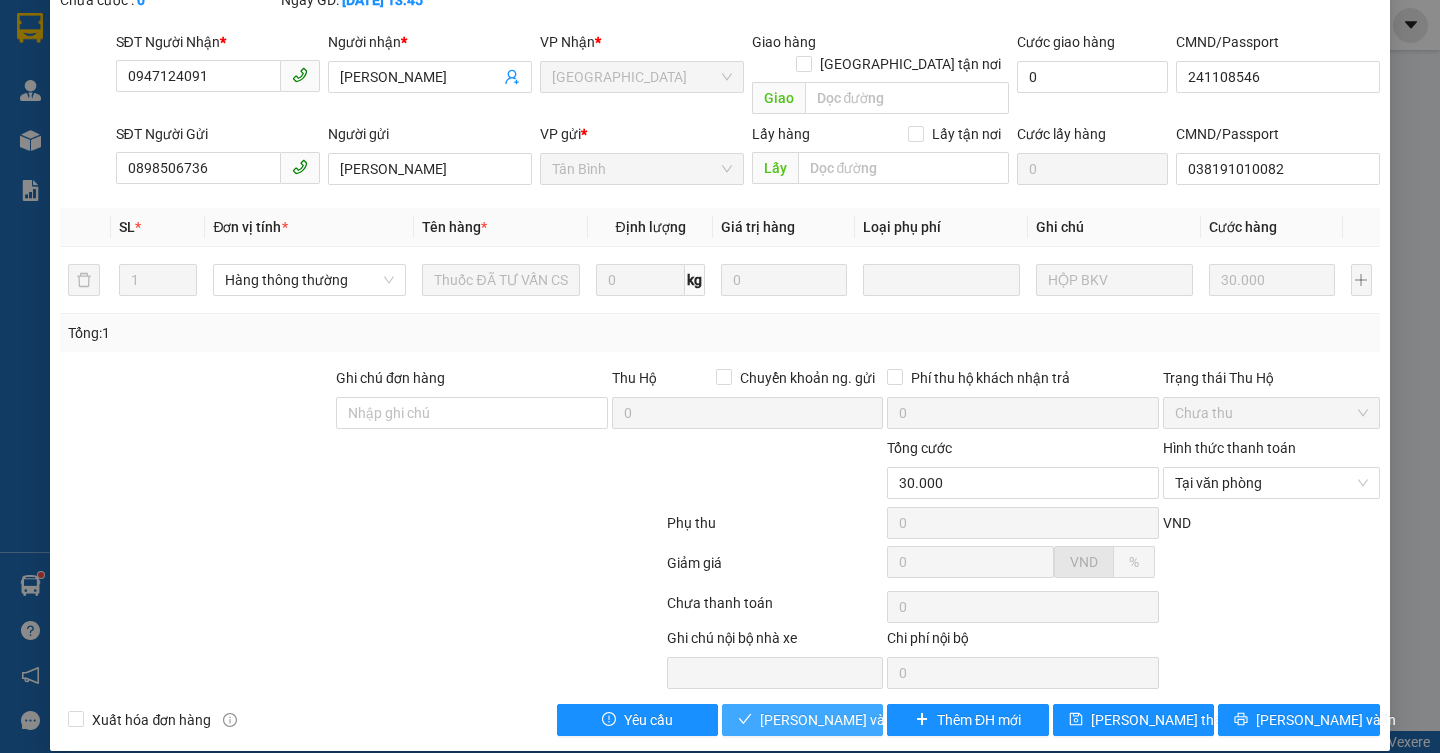 click on "[PERSON_NAME] và Giao hàng" at bounding box center [856, 720] 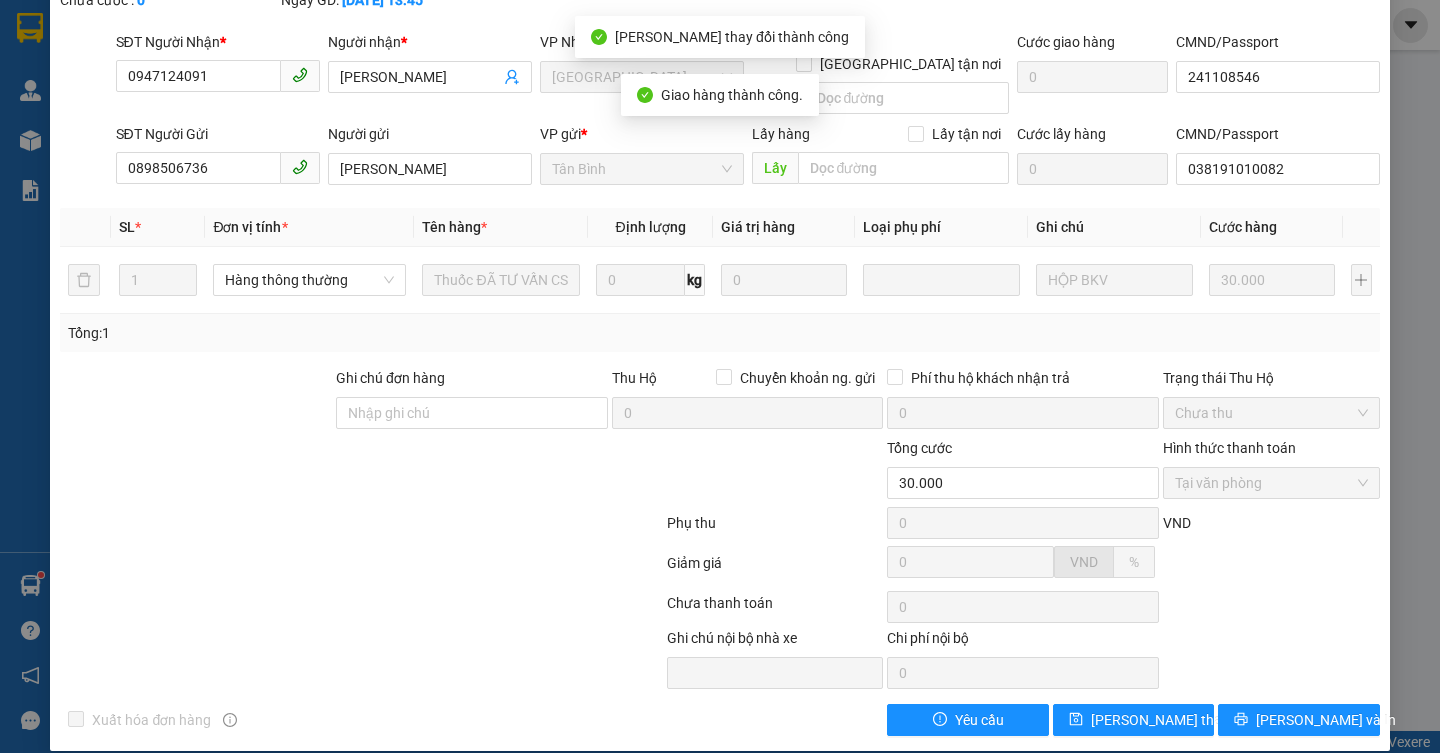 scroll, scrollTop: 0, scrollLeft: 0, axis: both 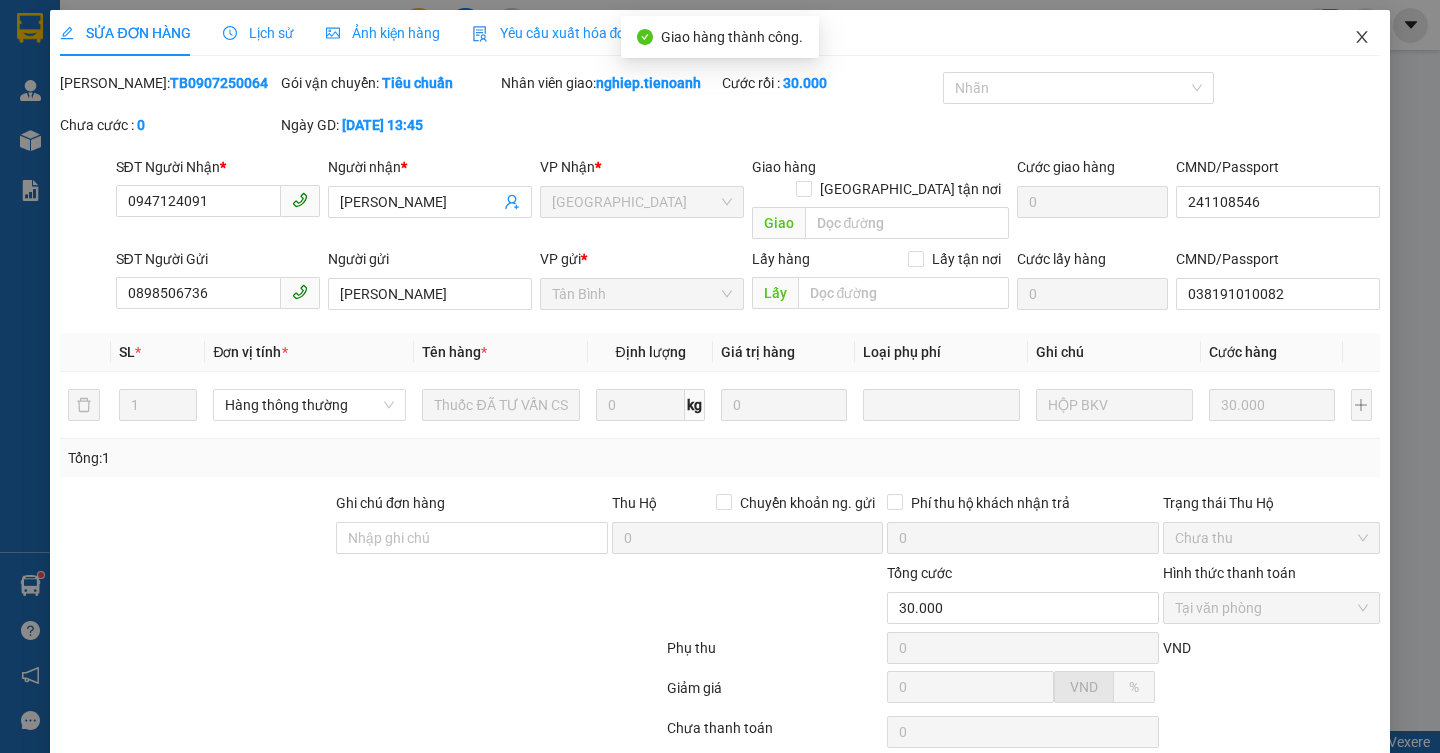 click at bounding box center (1362, 38) 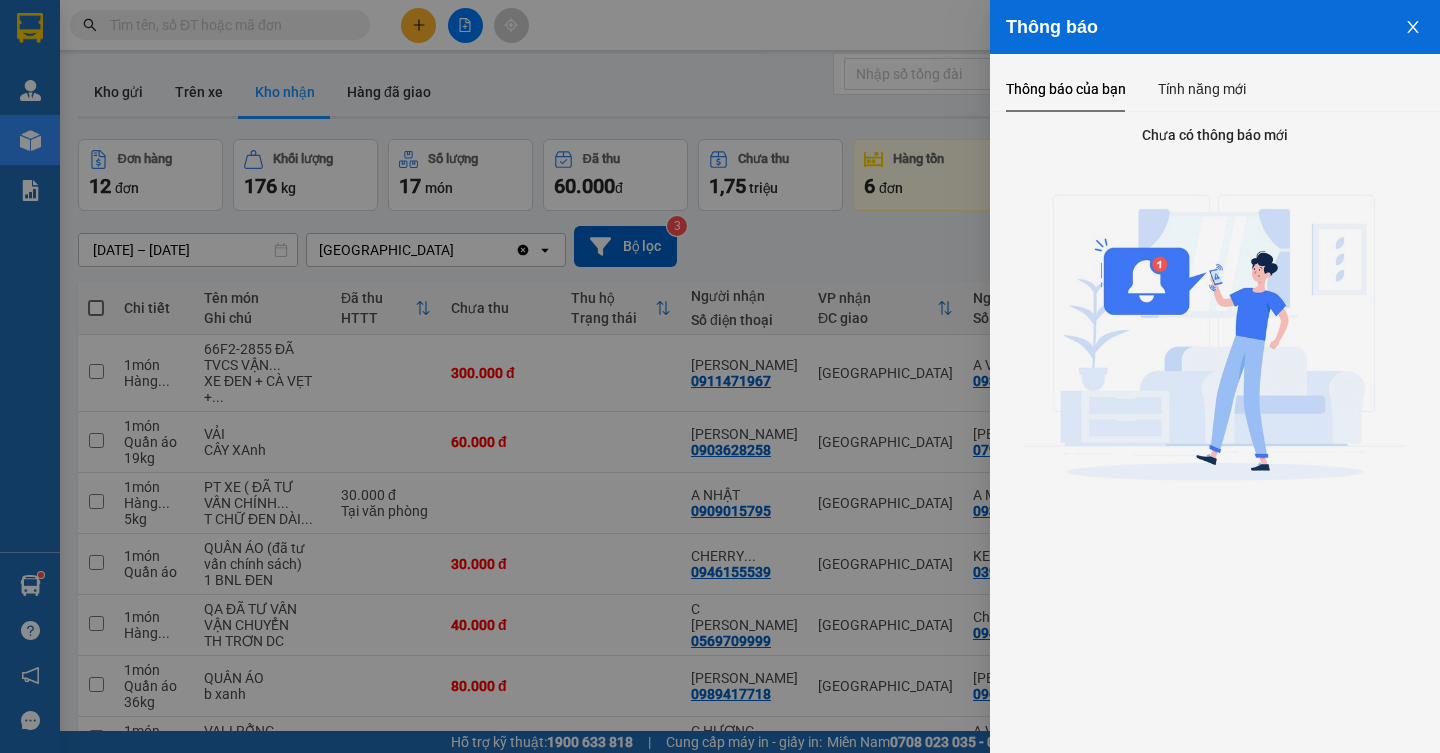 click at bounding box center [720, 376] 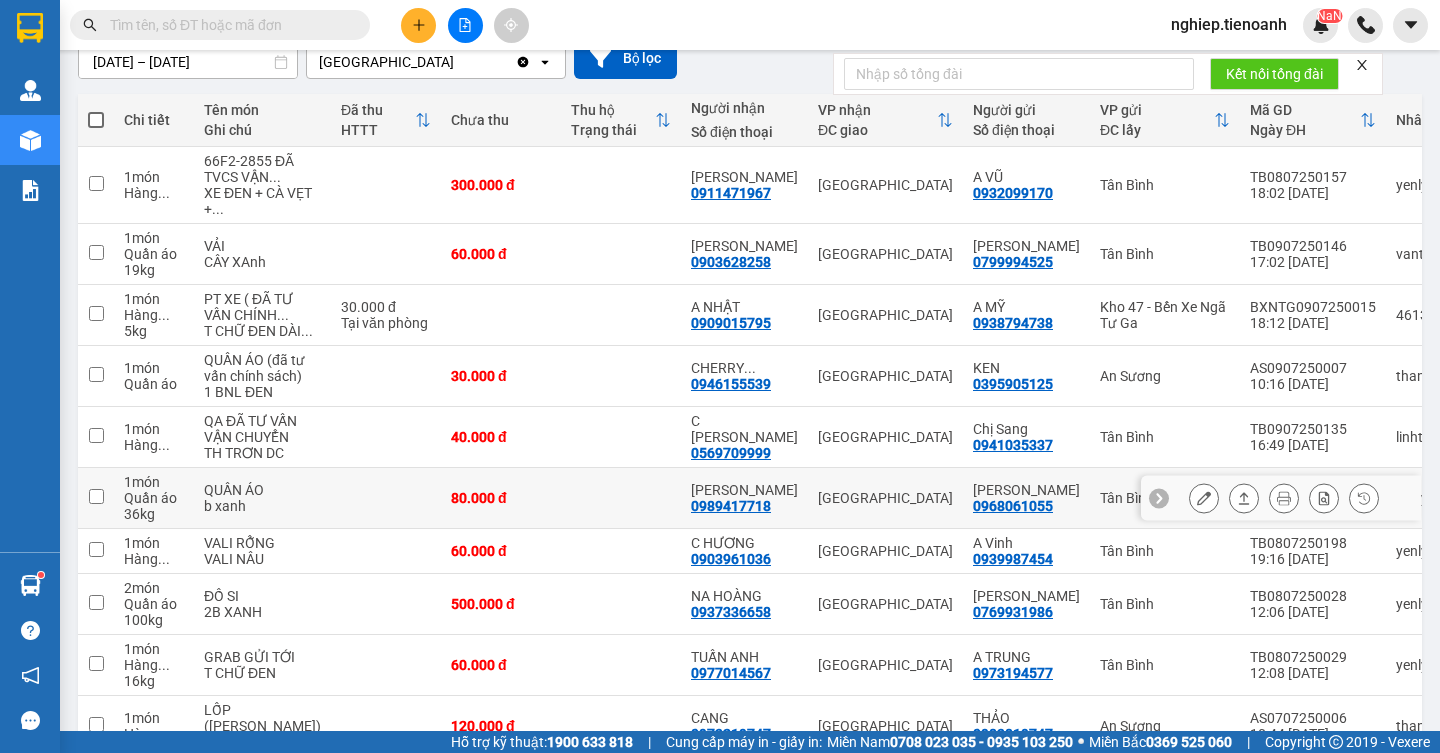scroll, scrollTop: 200, scrollLeft: 0, axis: vertical 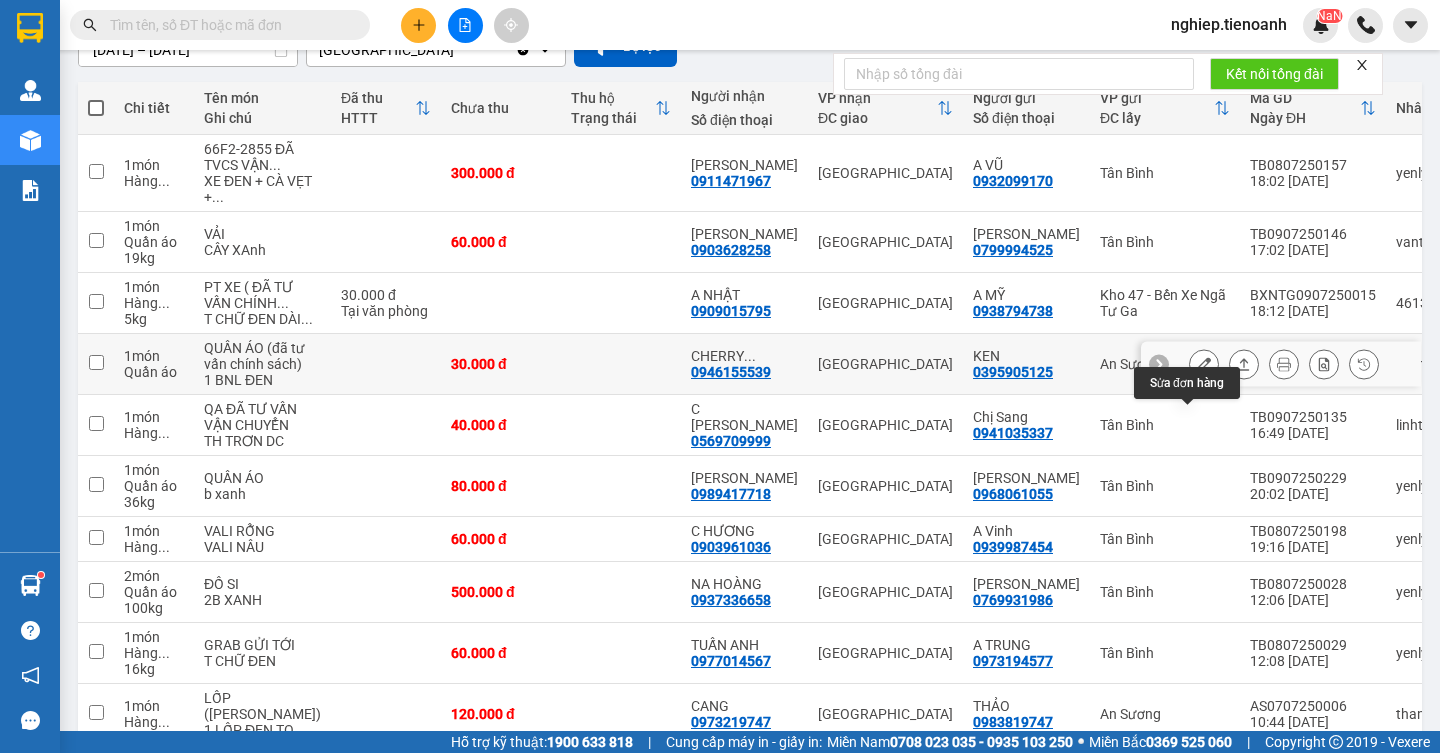 click 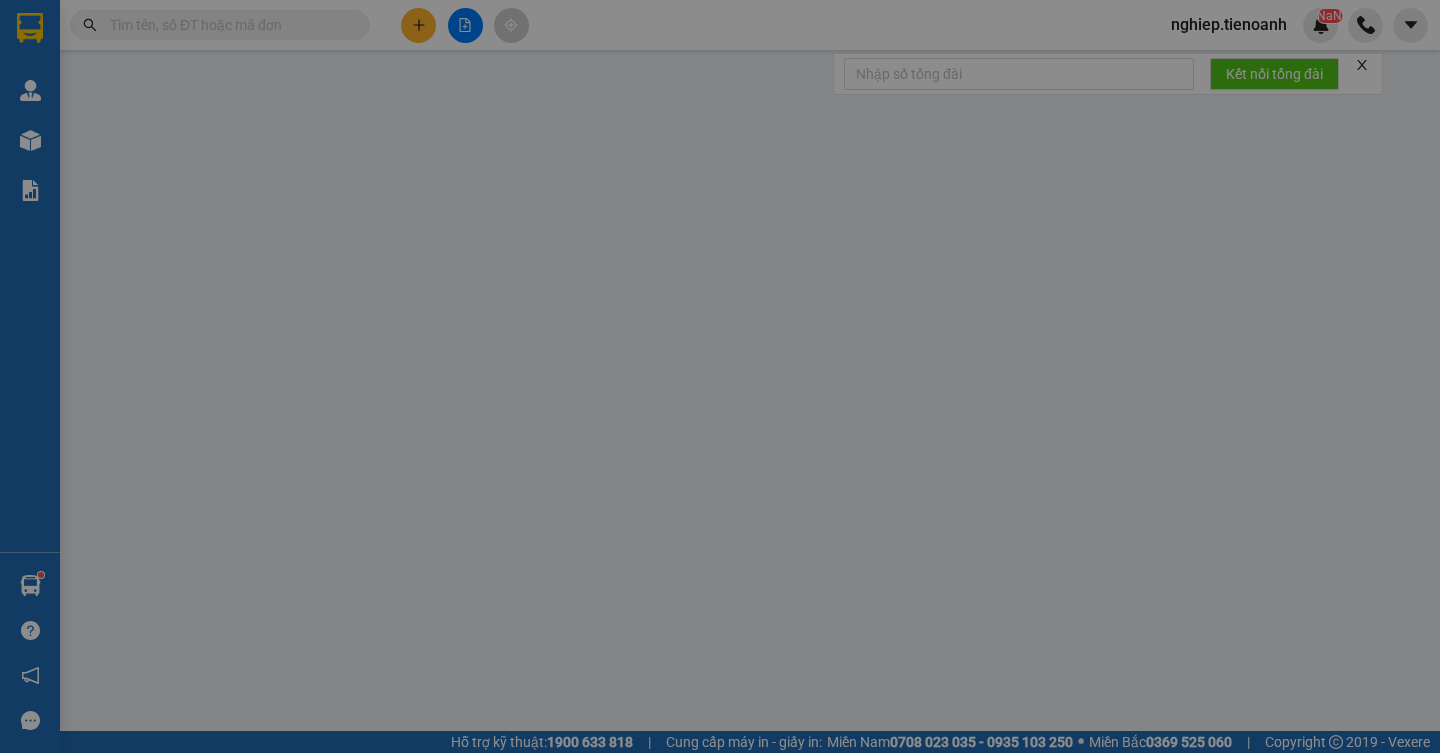 scroll, scrollTop: 0, scrollLeft: 0, axis: both 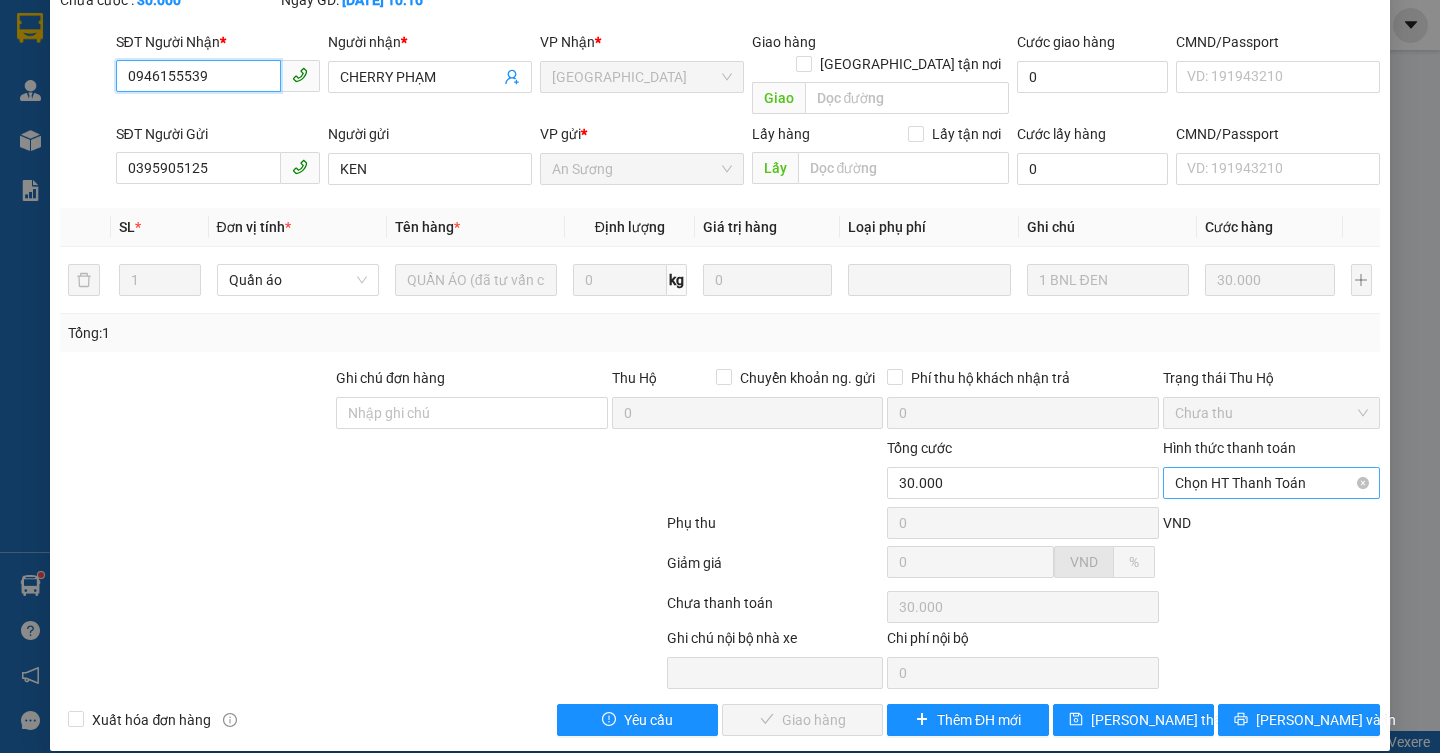 click on "Chọn HT Thanh Toán" at bounding box center (1271, 483) 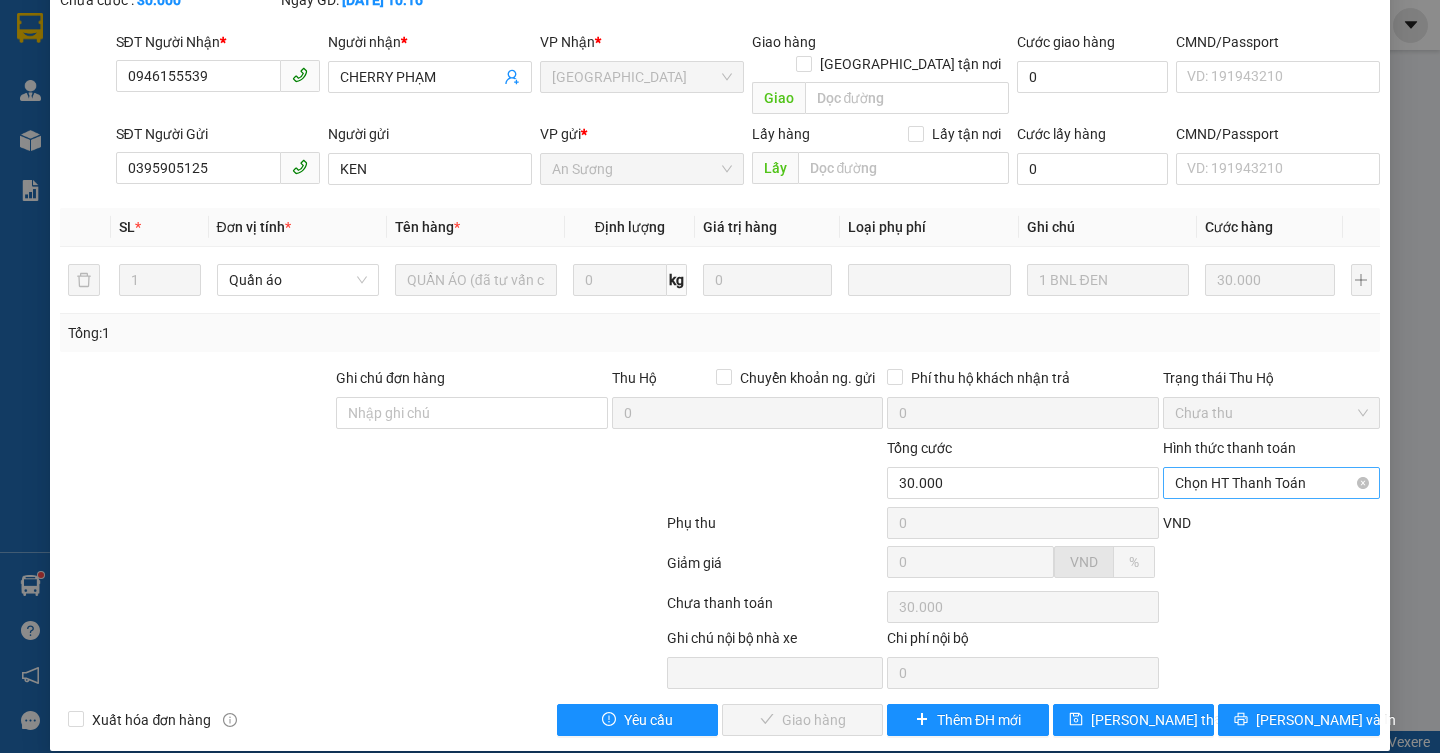 click on "Chọn HT Thanh Toán" at bounding box center (1271, 483) 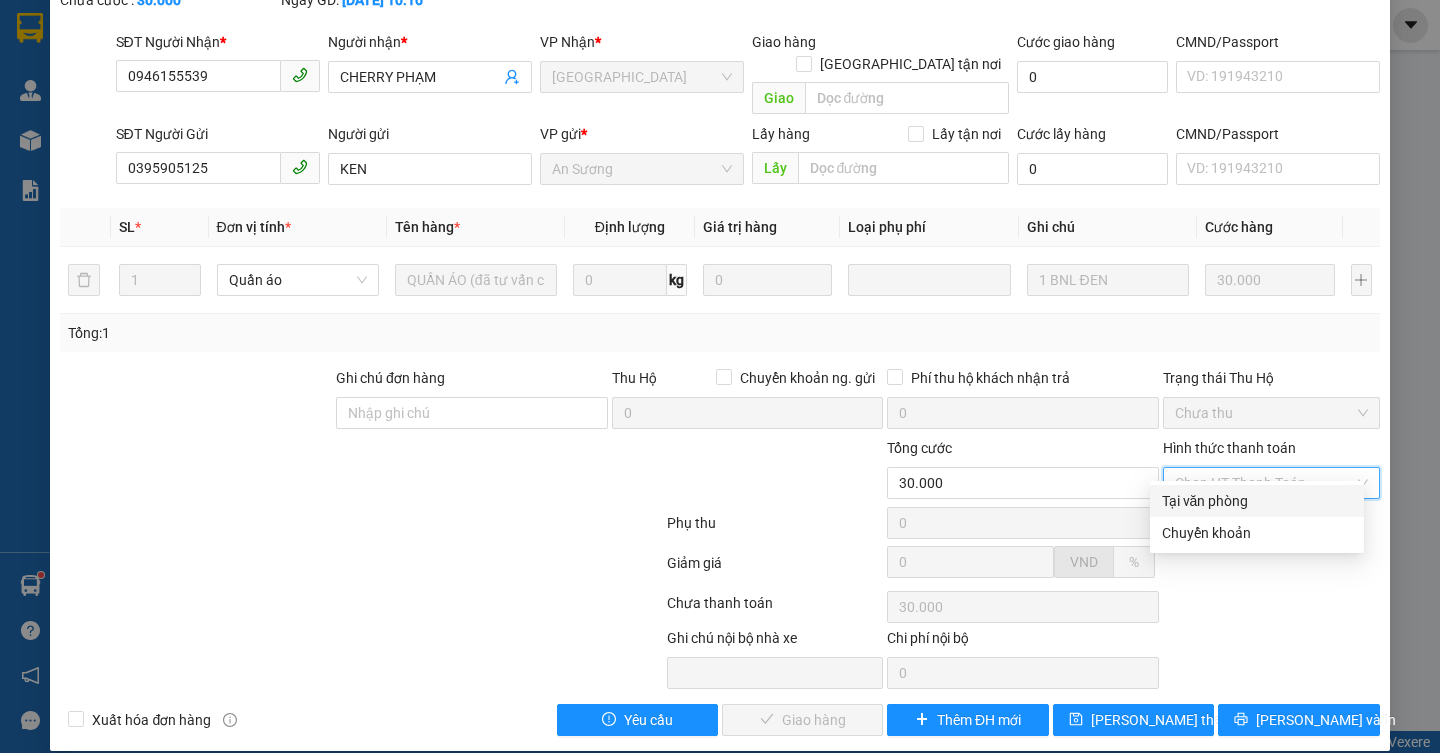 click on "Tại văn phòng" at bounding box center (1257, 501) 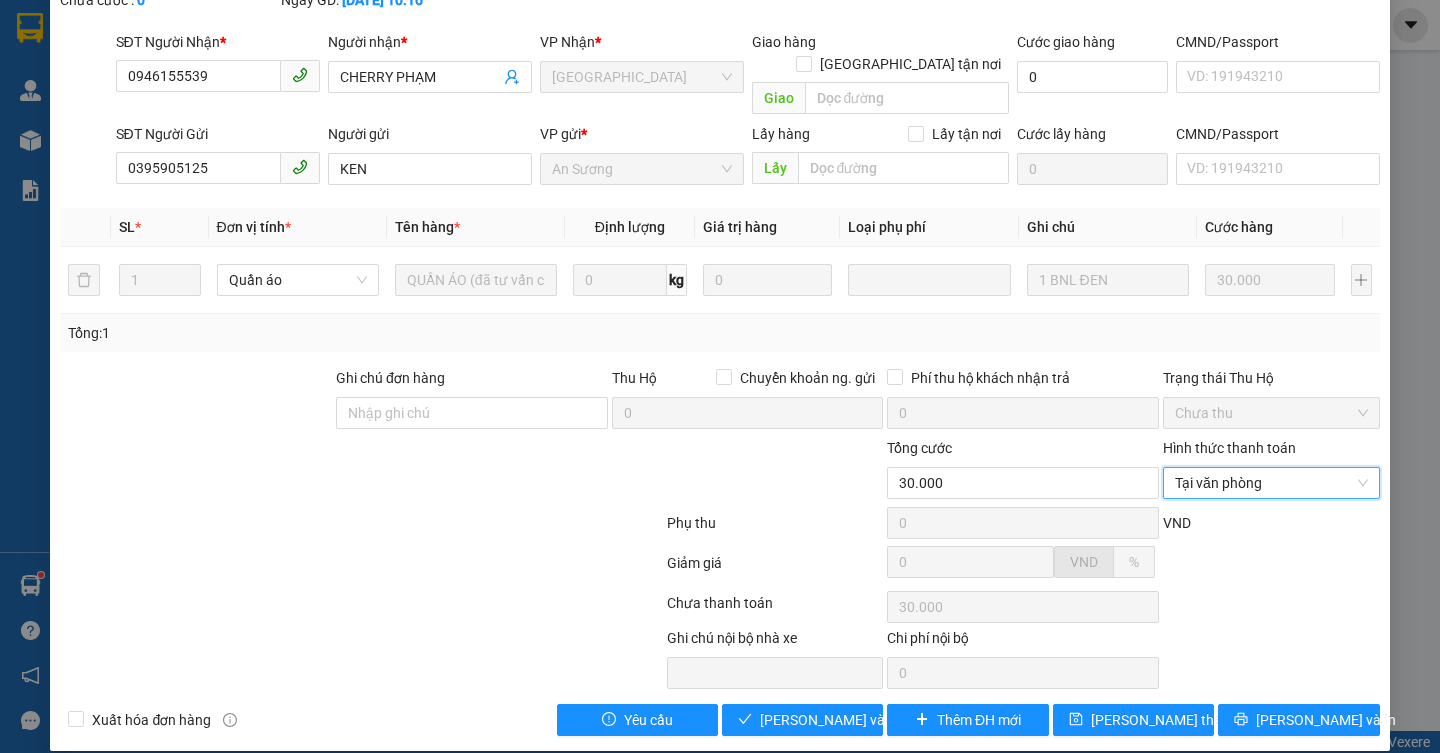 type on "0" 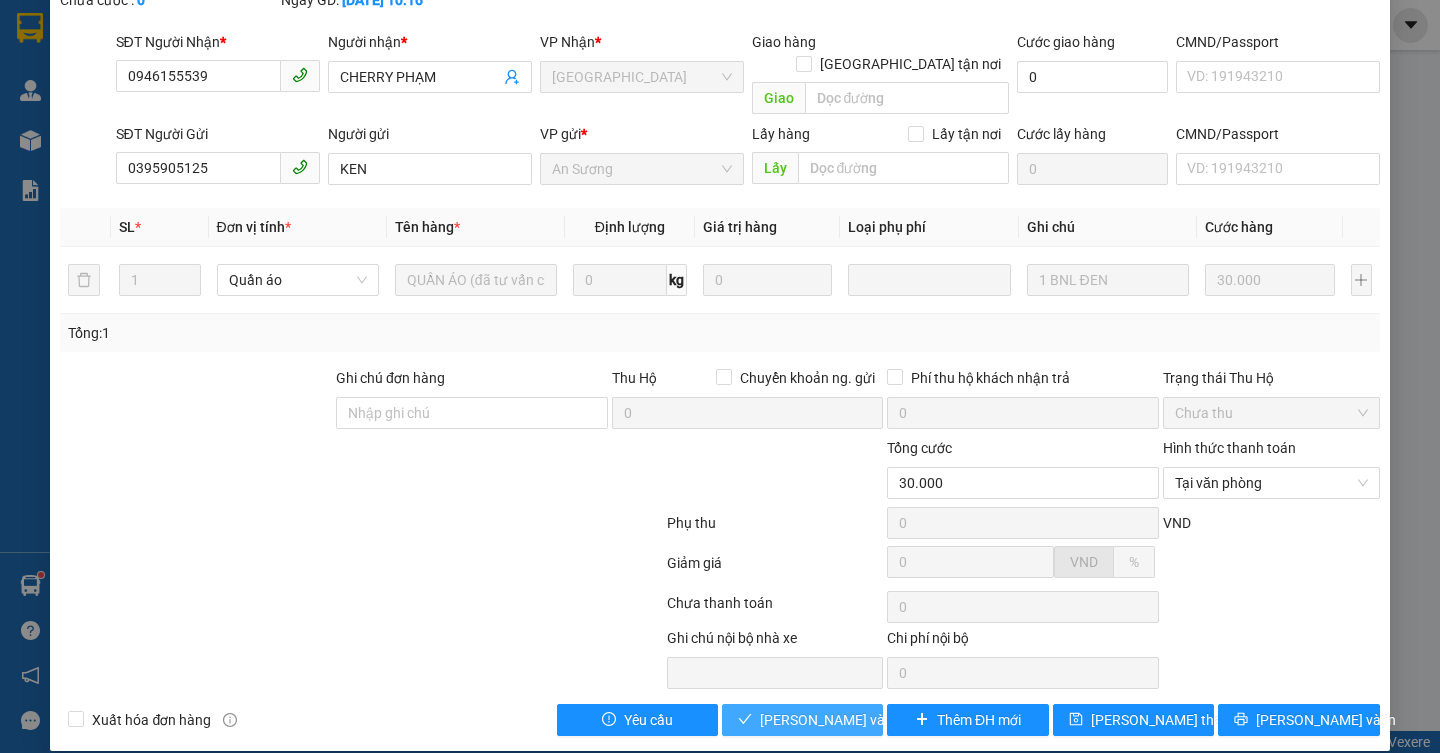 click on "[PERSON_NAME] và Giao hàng" at bounding box center (856, 720) 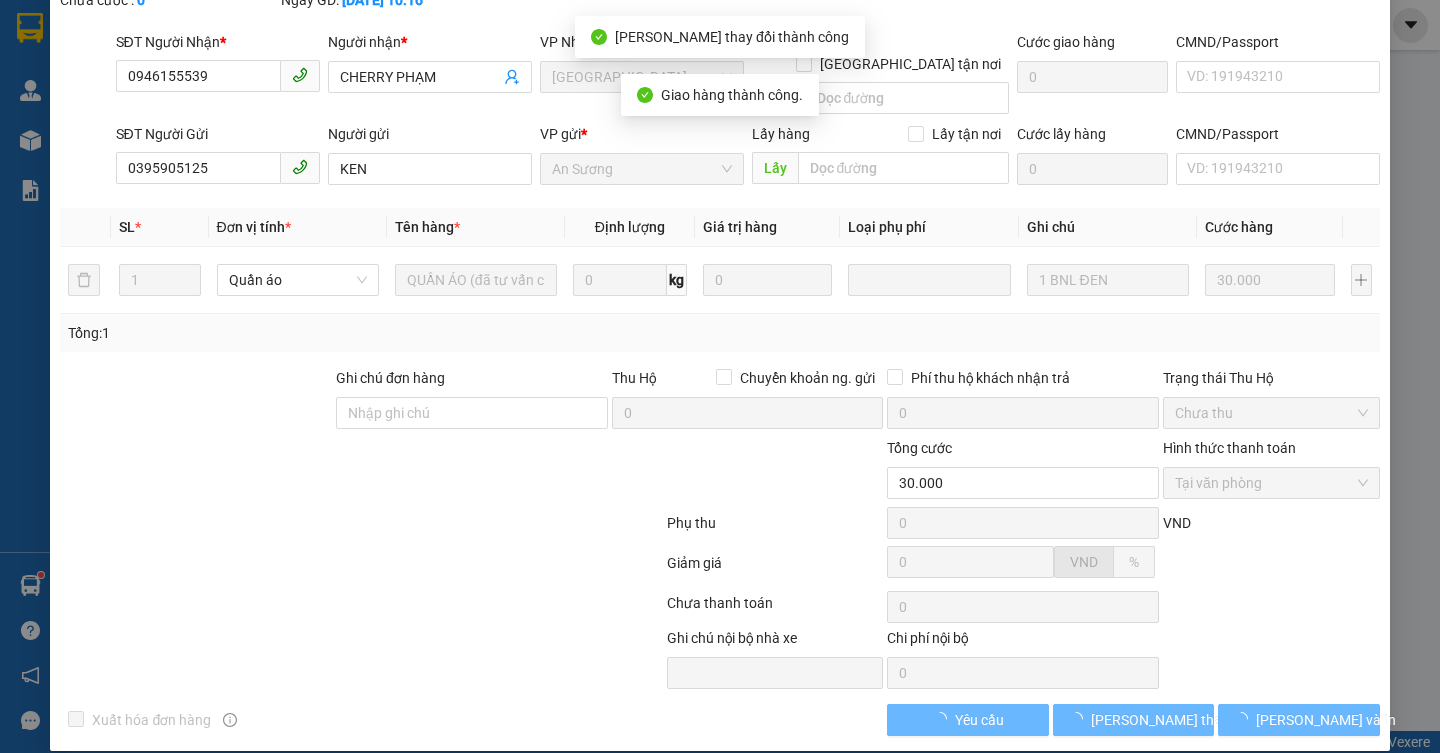 scroll, scrollTop: 0, scrollLeft: 0, axis: both 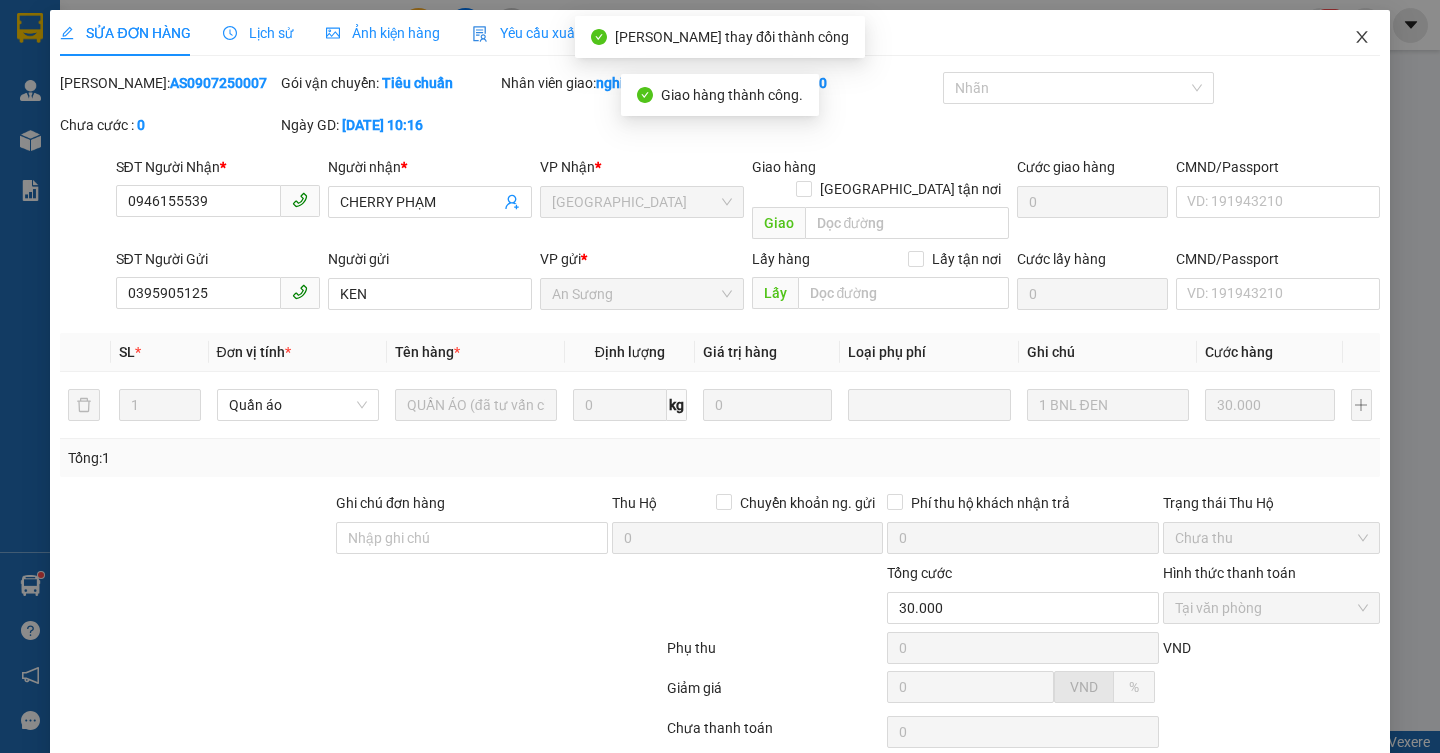 click 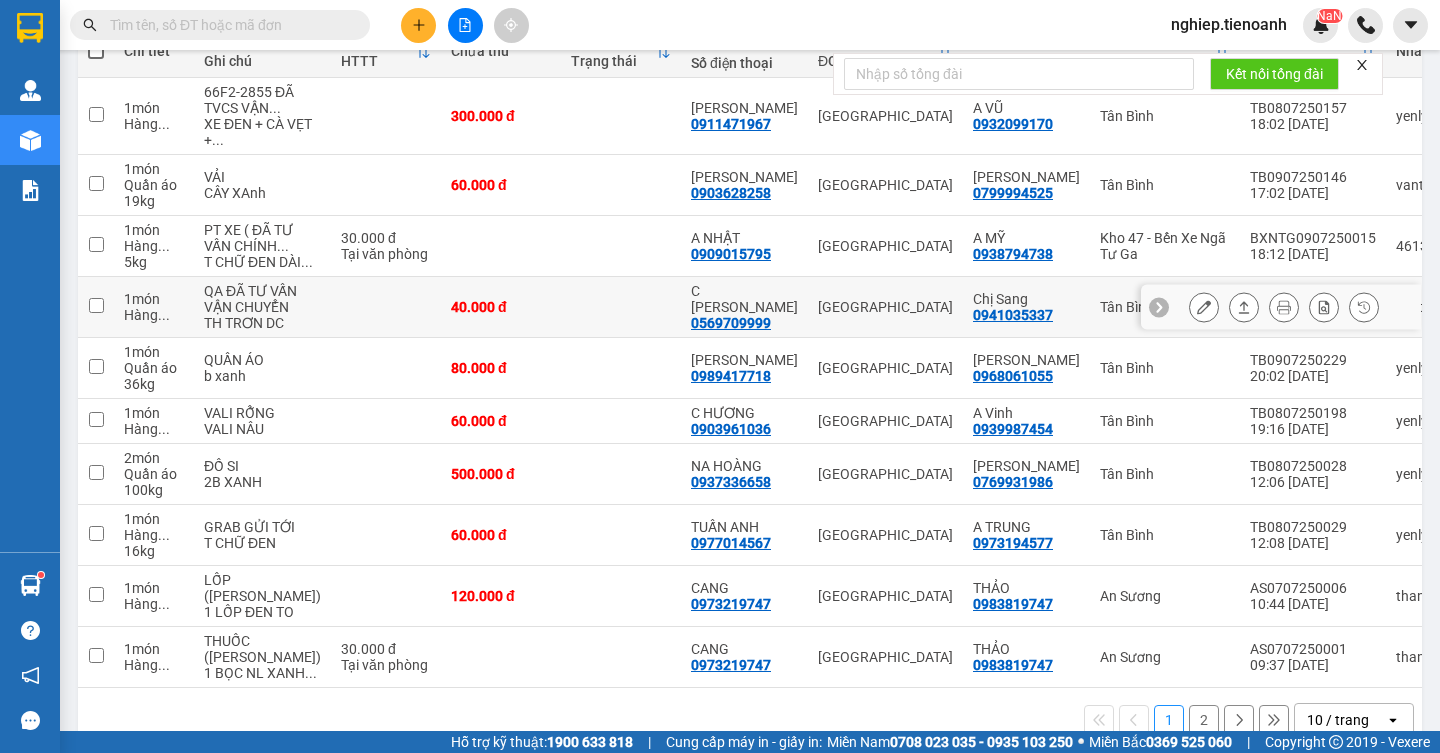 scroll, scrollTop: 400, scrollLeft: 0, axis: vertical 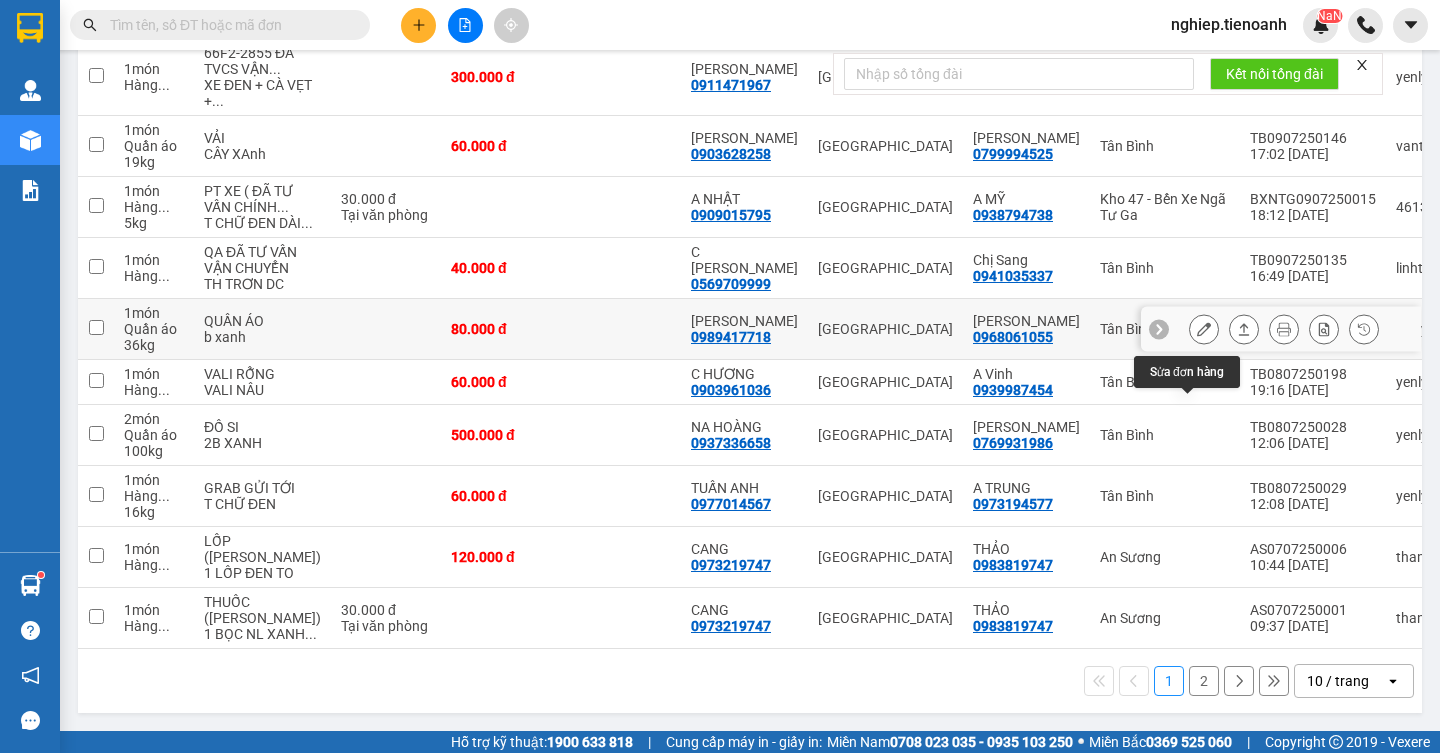 click at bounding box center (1204, 329) 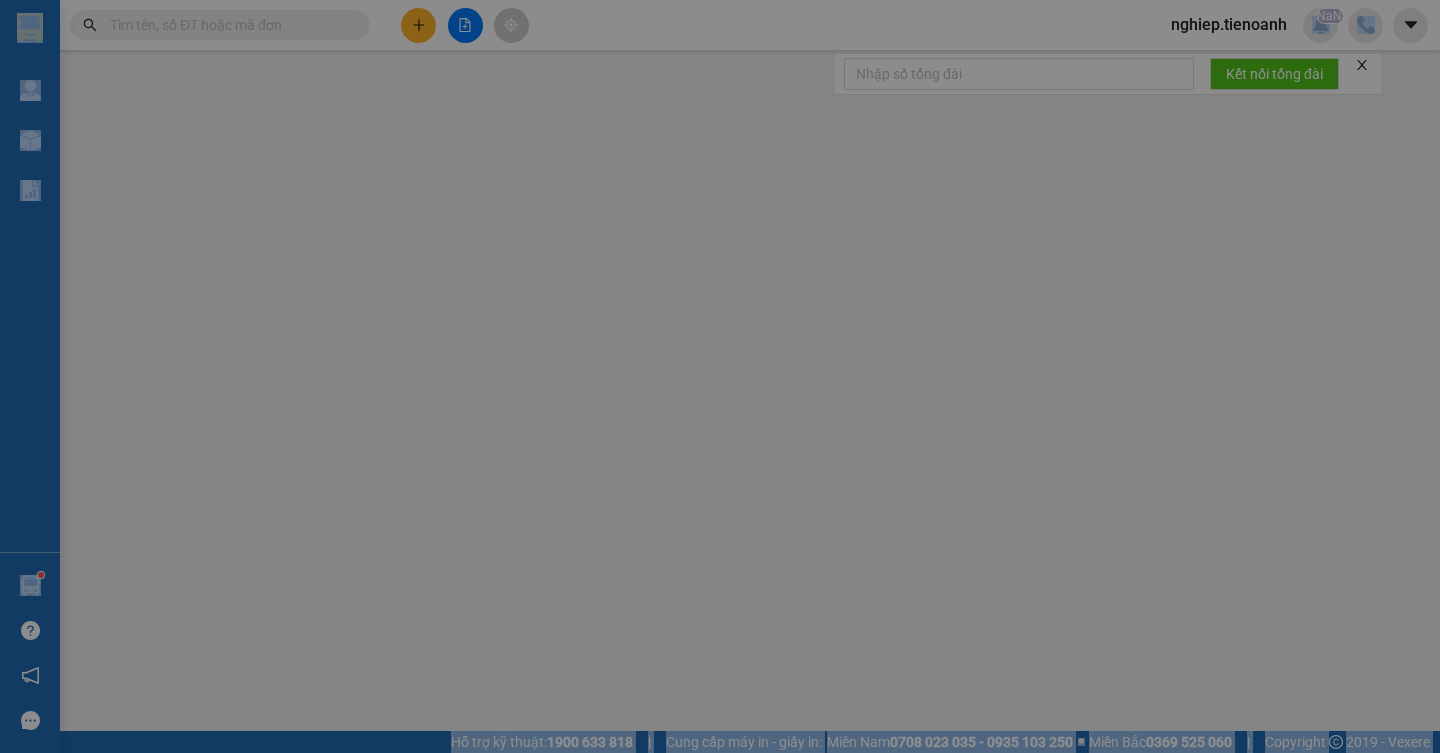 type on "0989417718" 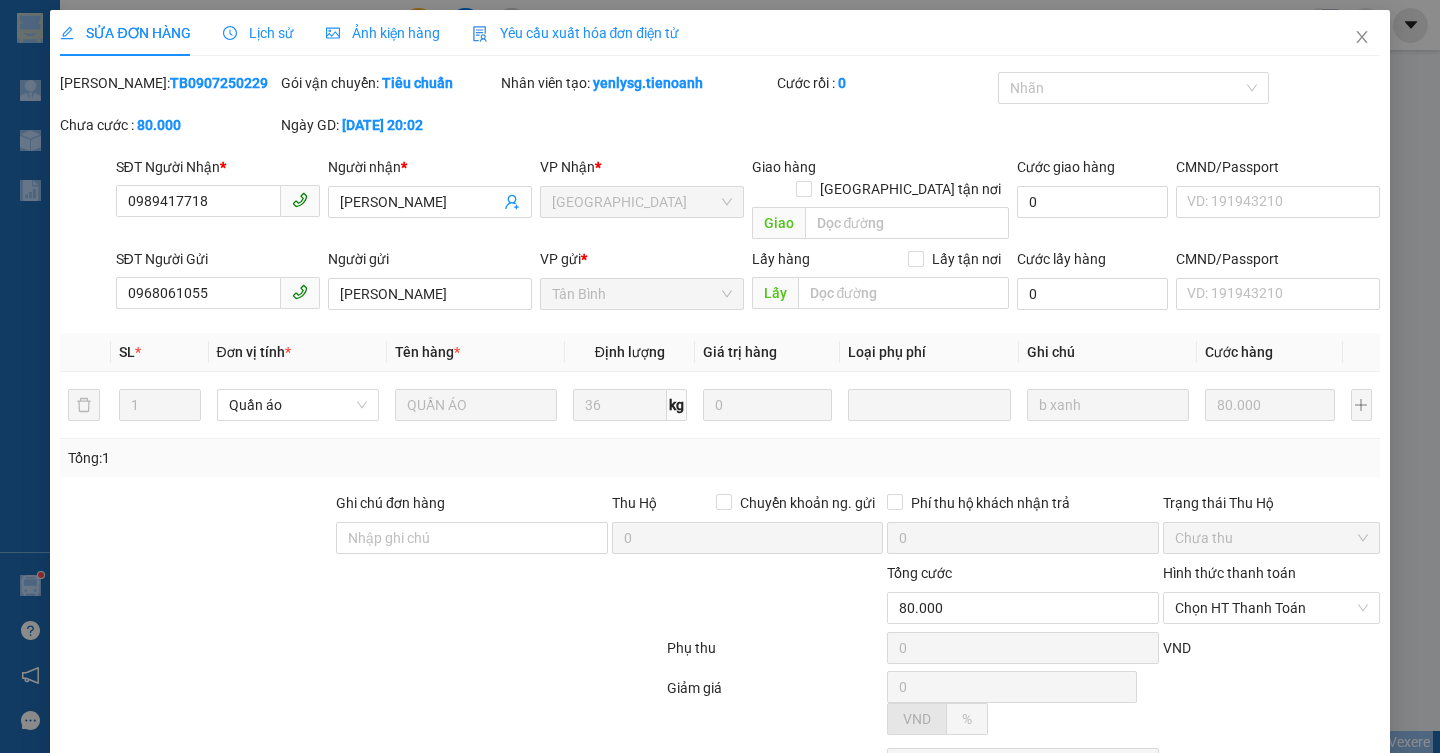 scroll, scrollTop: 0, scrollLeft: 0, axis: both 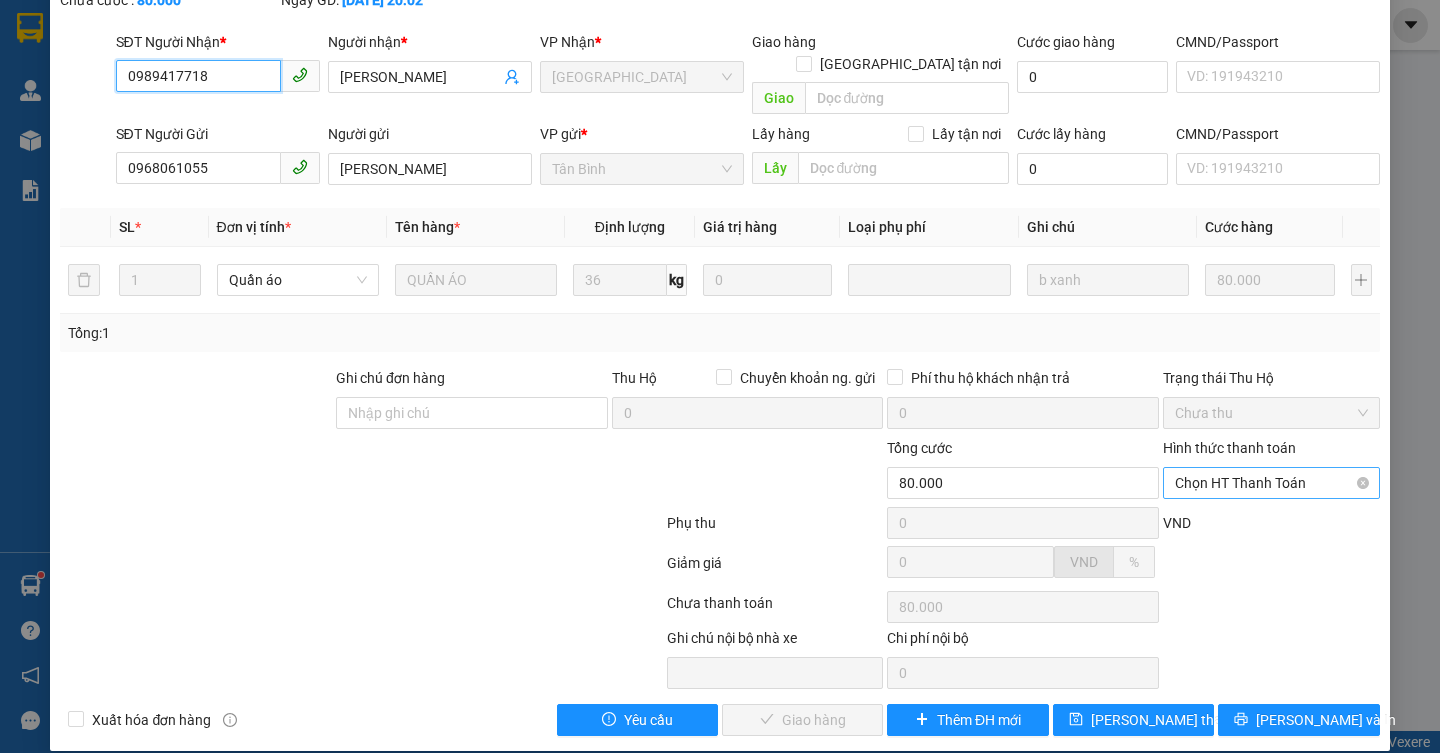 click on "Chọn HT Thanh Toán" at bounding box center (1271, 483) 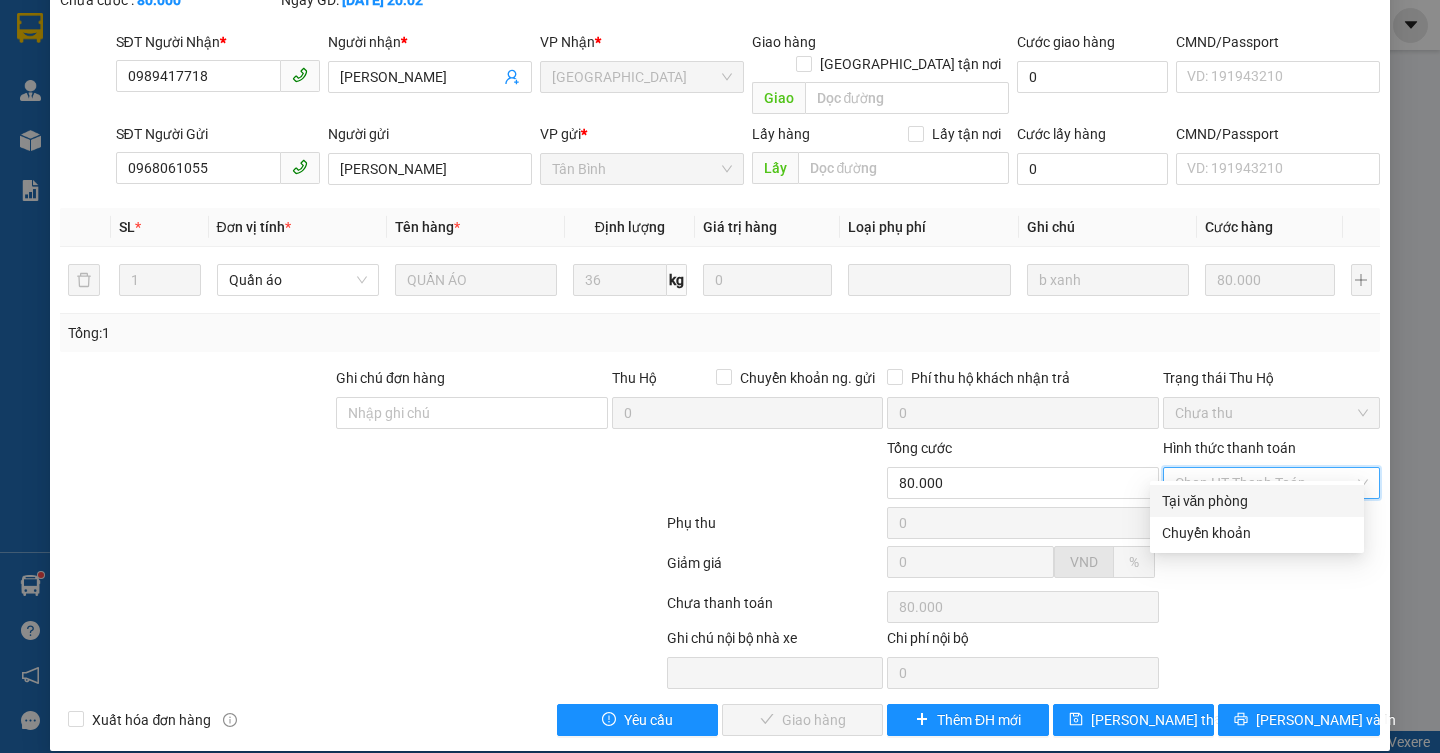 click on "Tại văn phòng" at bounding box center (1257, 501) 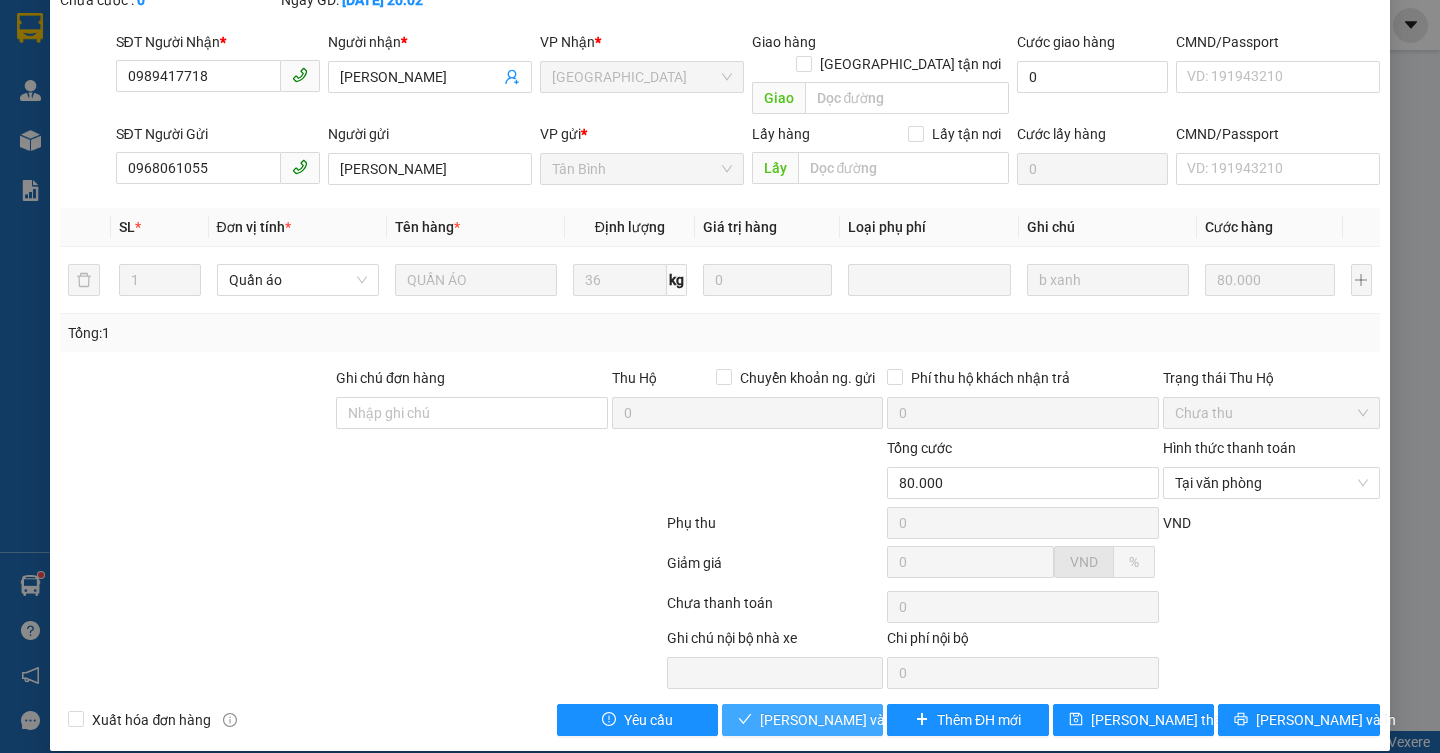 click on "[PERSON_NAME] và Giao hàng" at bounding box center (856, 720) 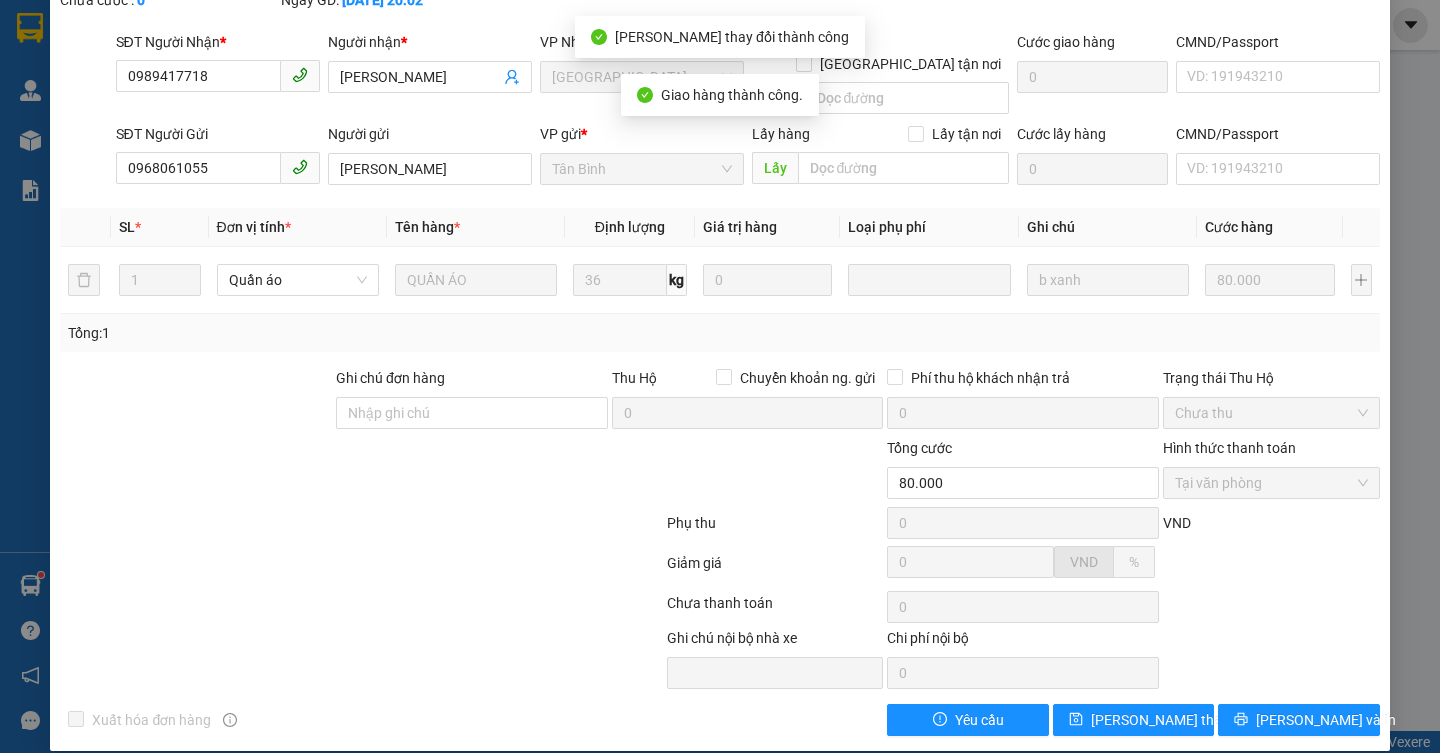 scroll, scrollTop: 0, scrollLeft: 0, axis: both 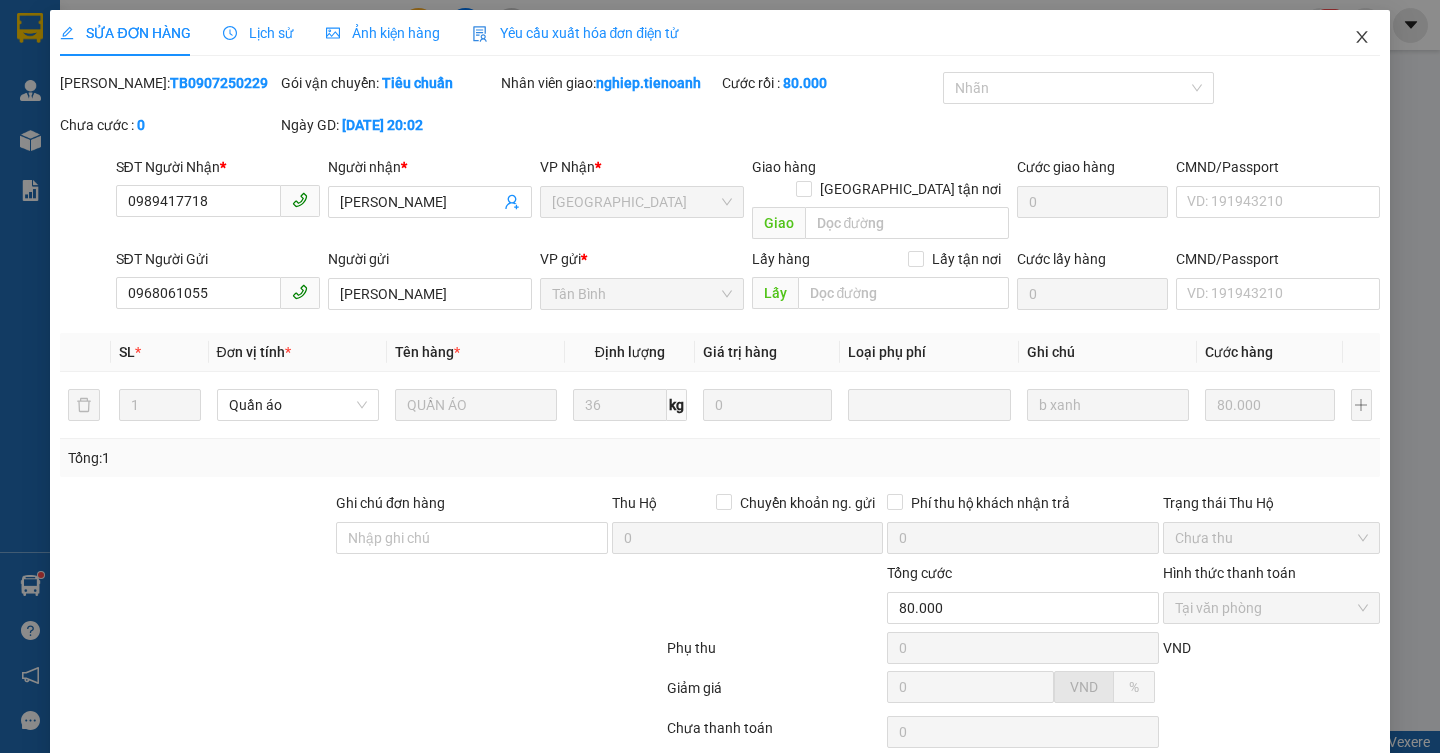 click at bounding box center (1362, 38) 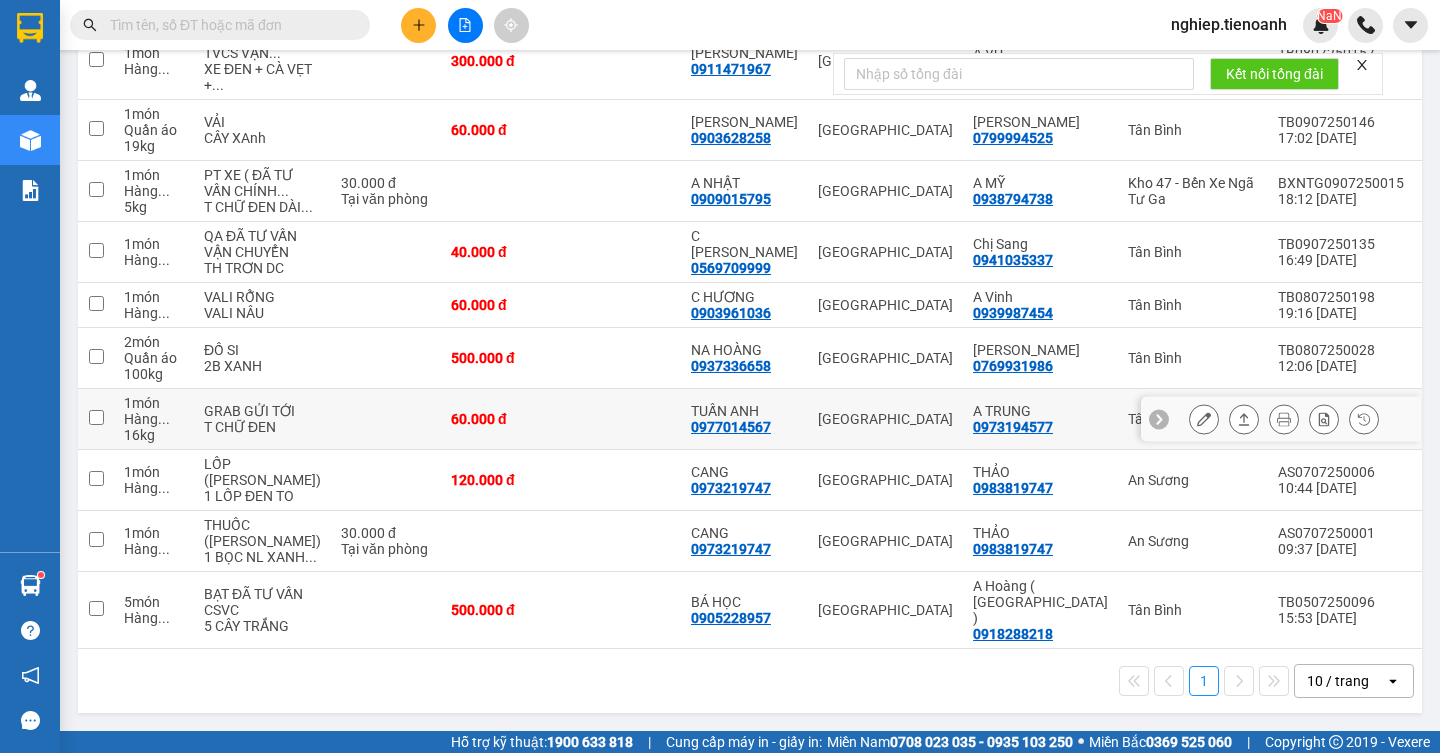 scroll, scrollTop: 400, scrollLeft: 0, axis: vertical 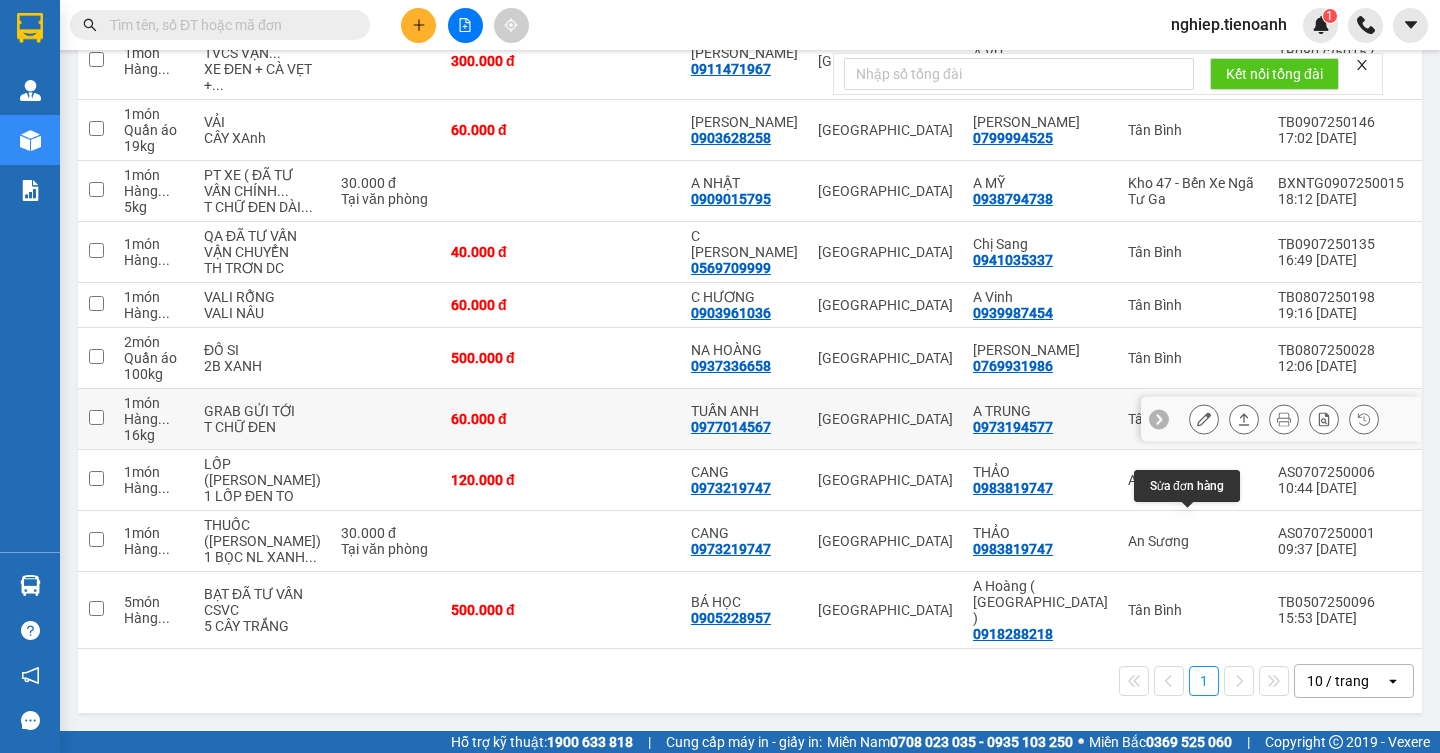 click 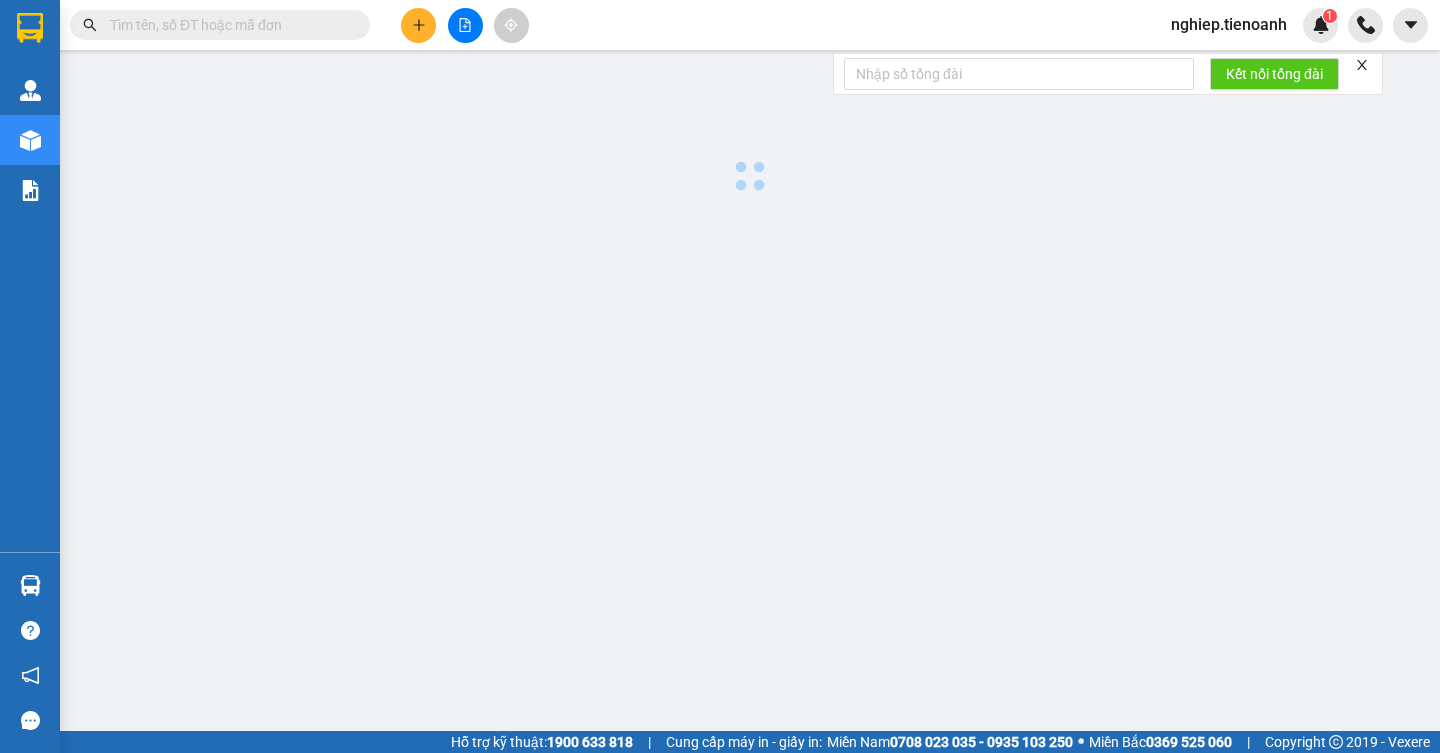 scroll, scrollTop: 0, scrollLeft: 0, axis: both 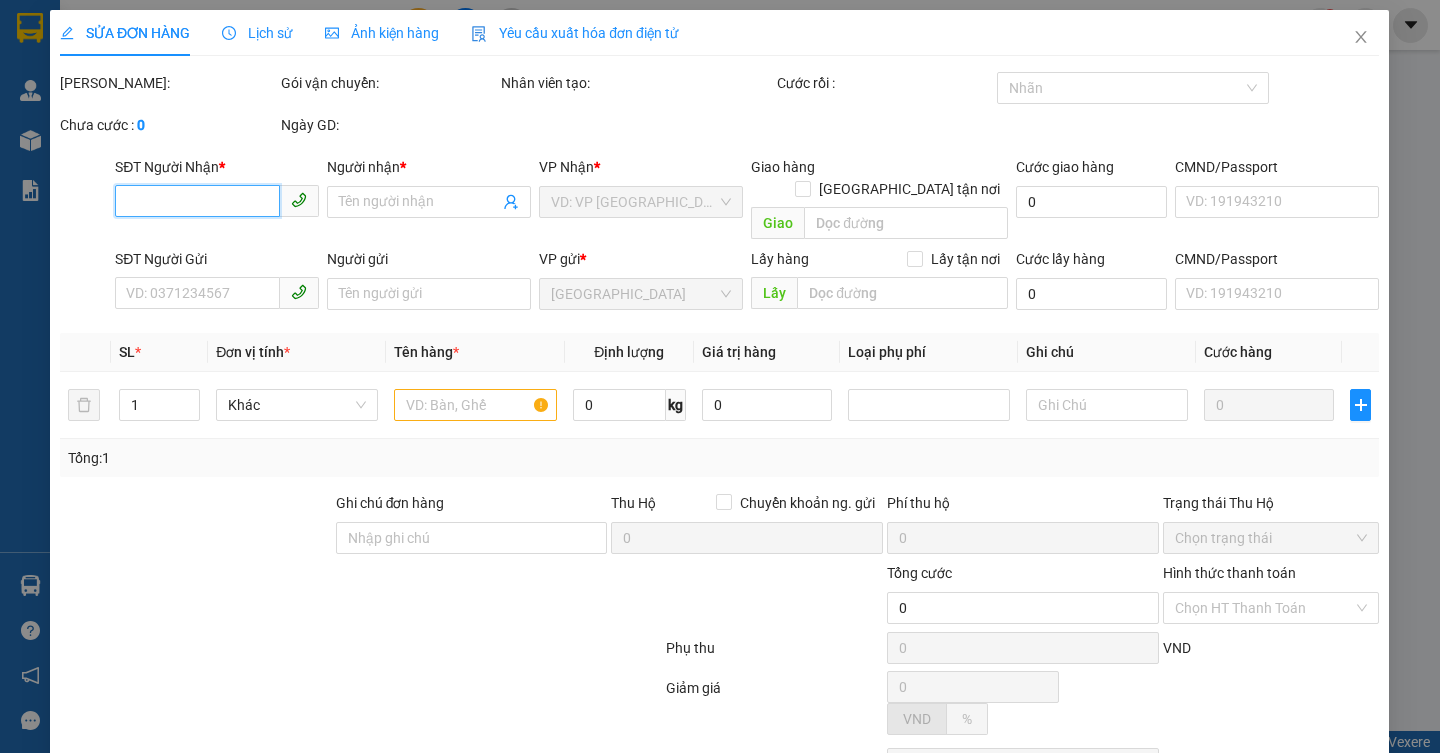 type on "0977014567" 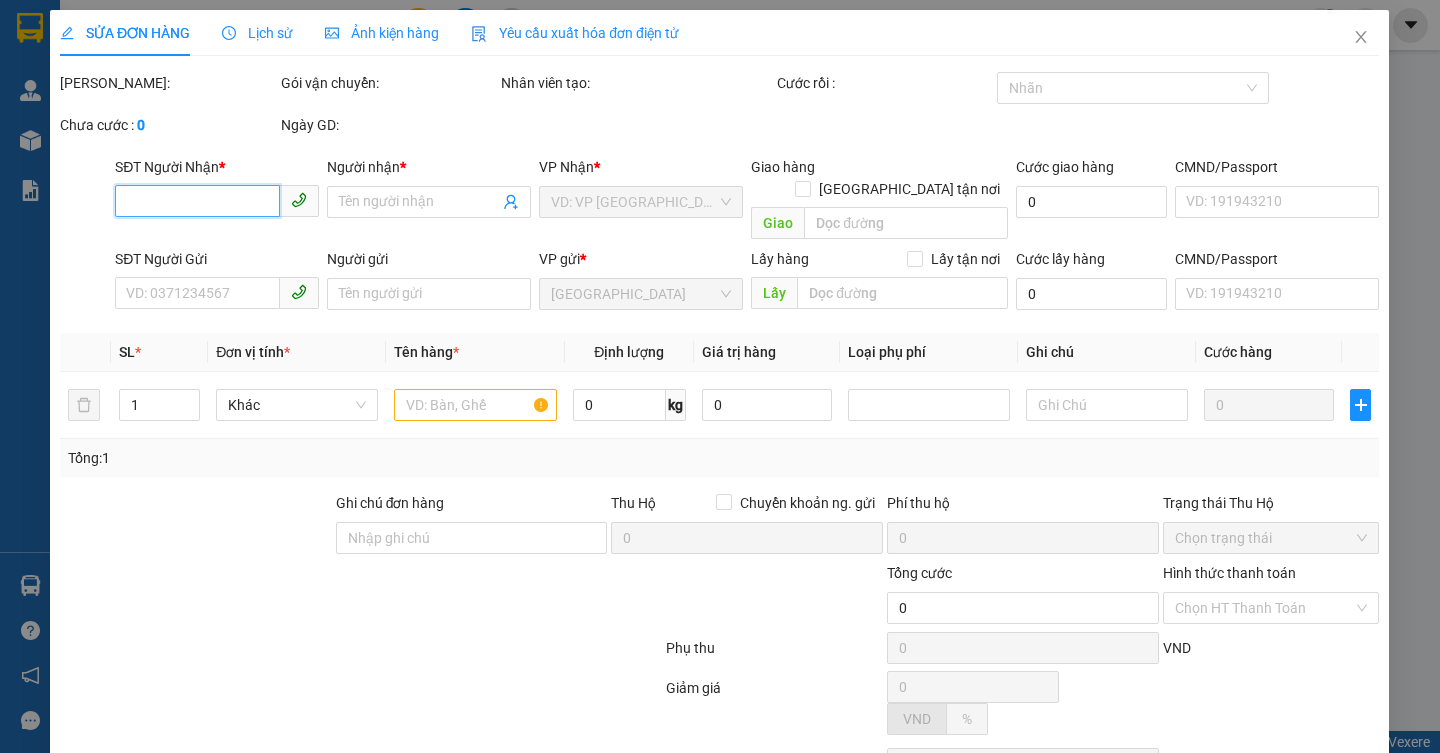 type on "TUẤN ANH" 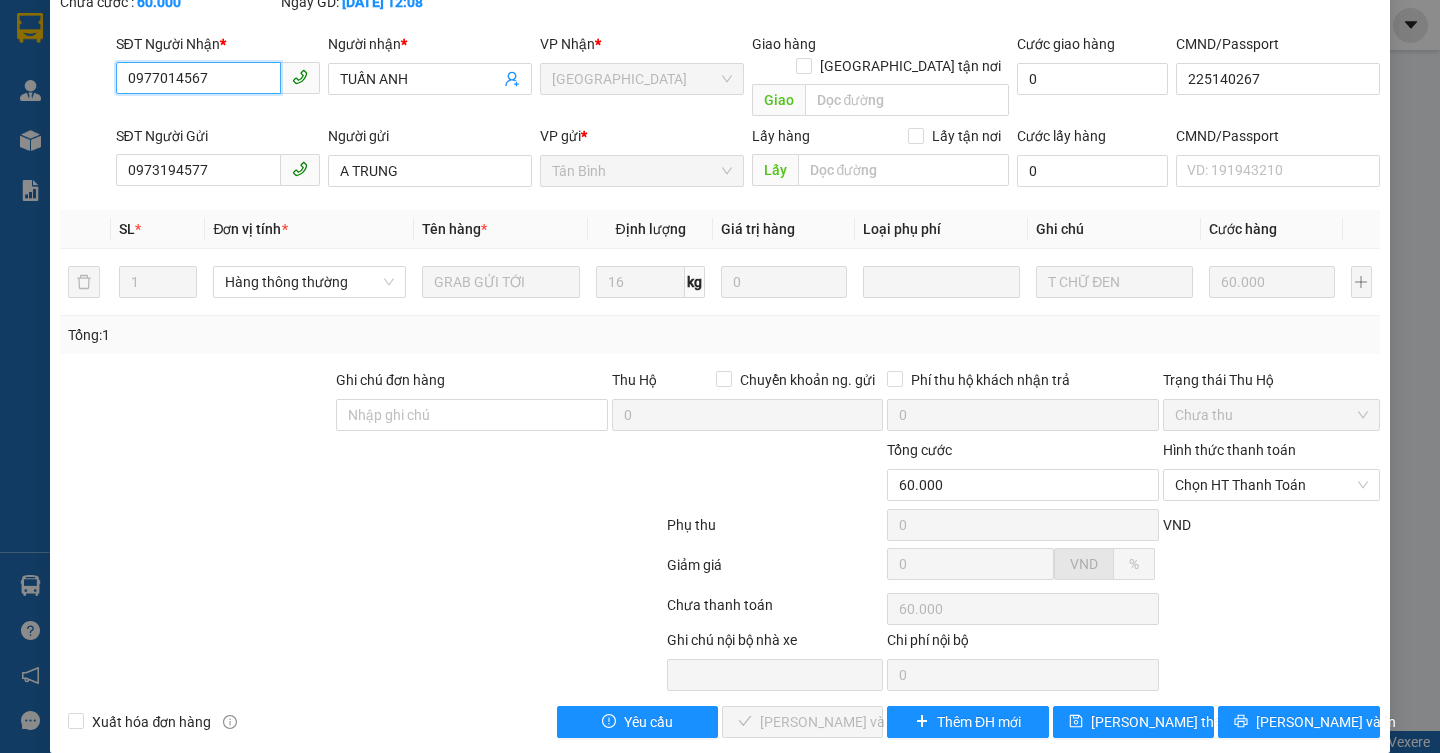 scroll, scrollTop: 125, scrollLeft: 0, axis: vertical 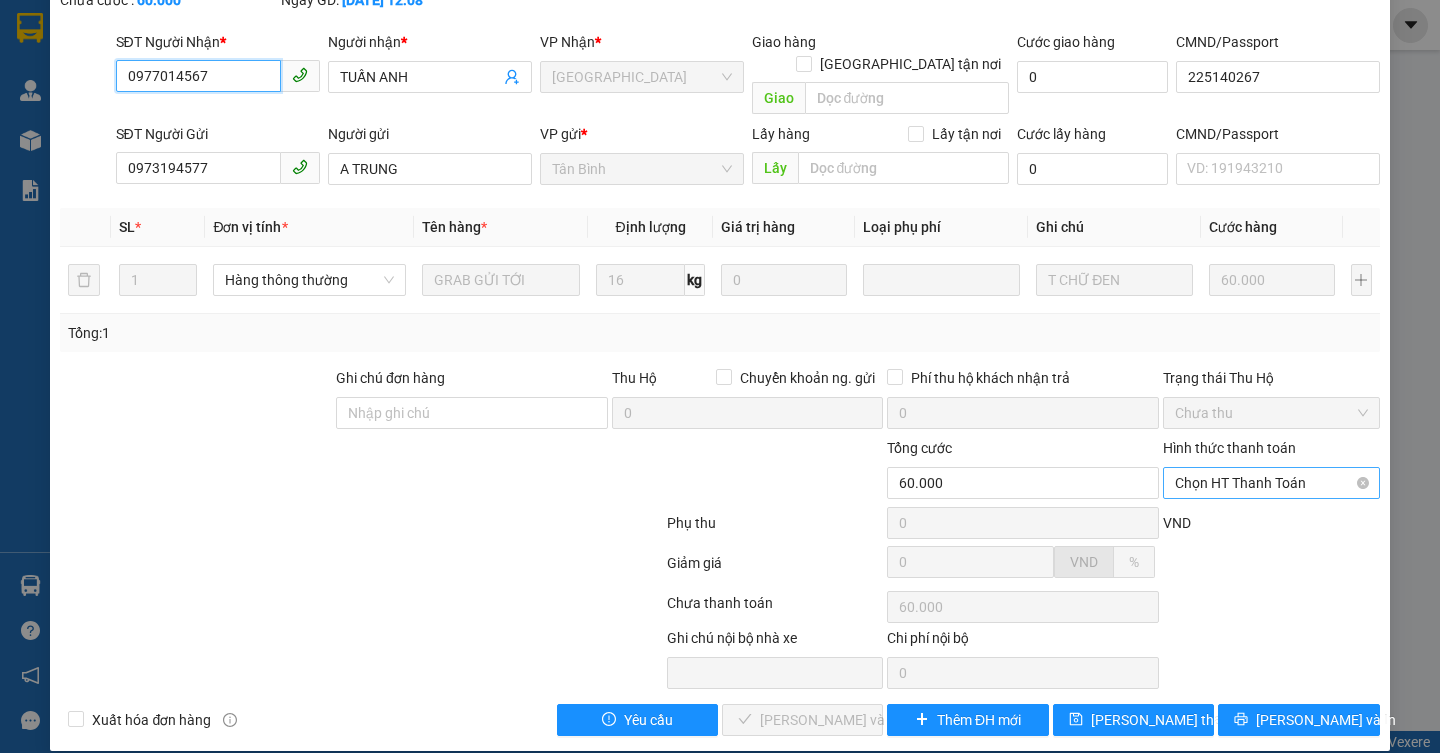 click on "Chọn HT Thanh Toán" at bounding box center (1271, 483) 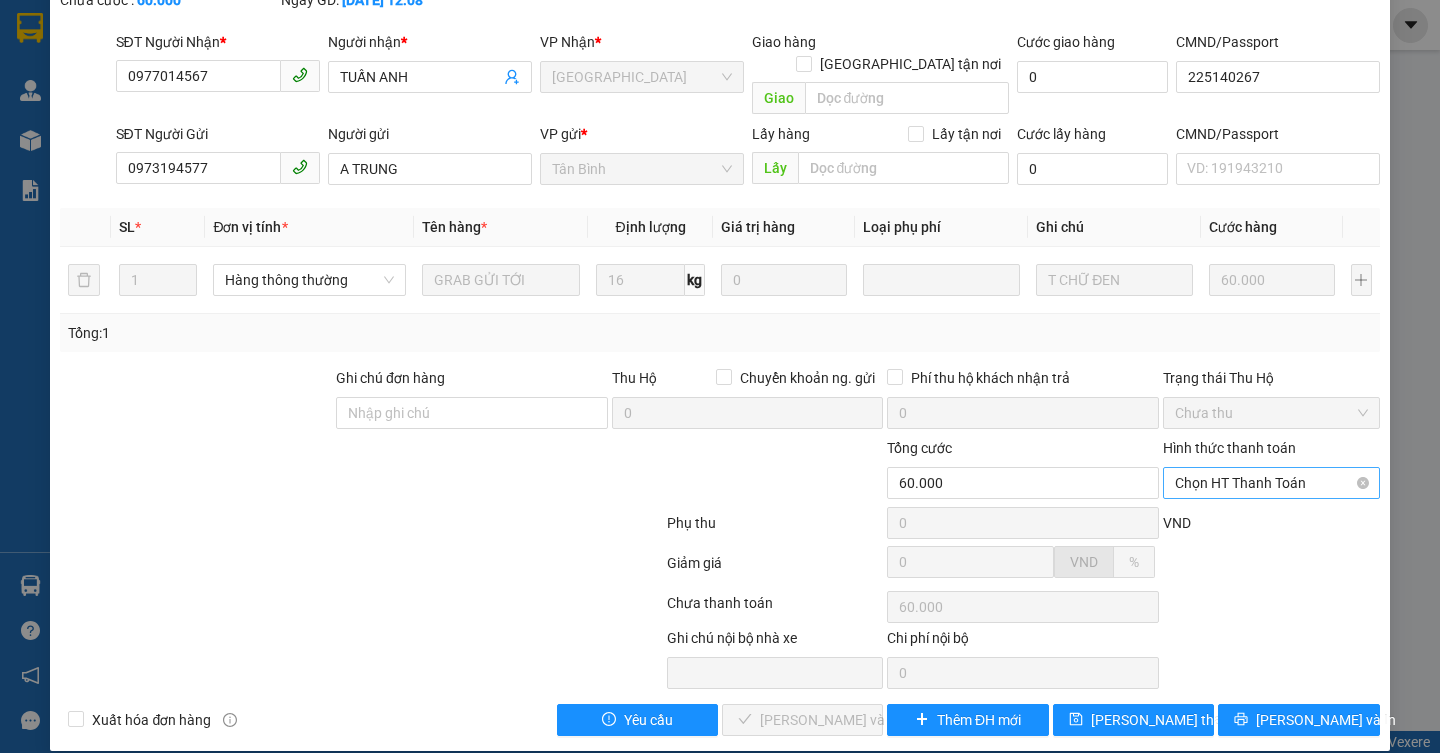 click on "Chọn HT Thanh Toán" at bounding box center (1271, 483) 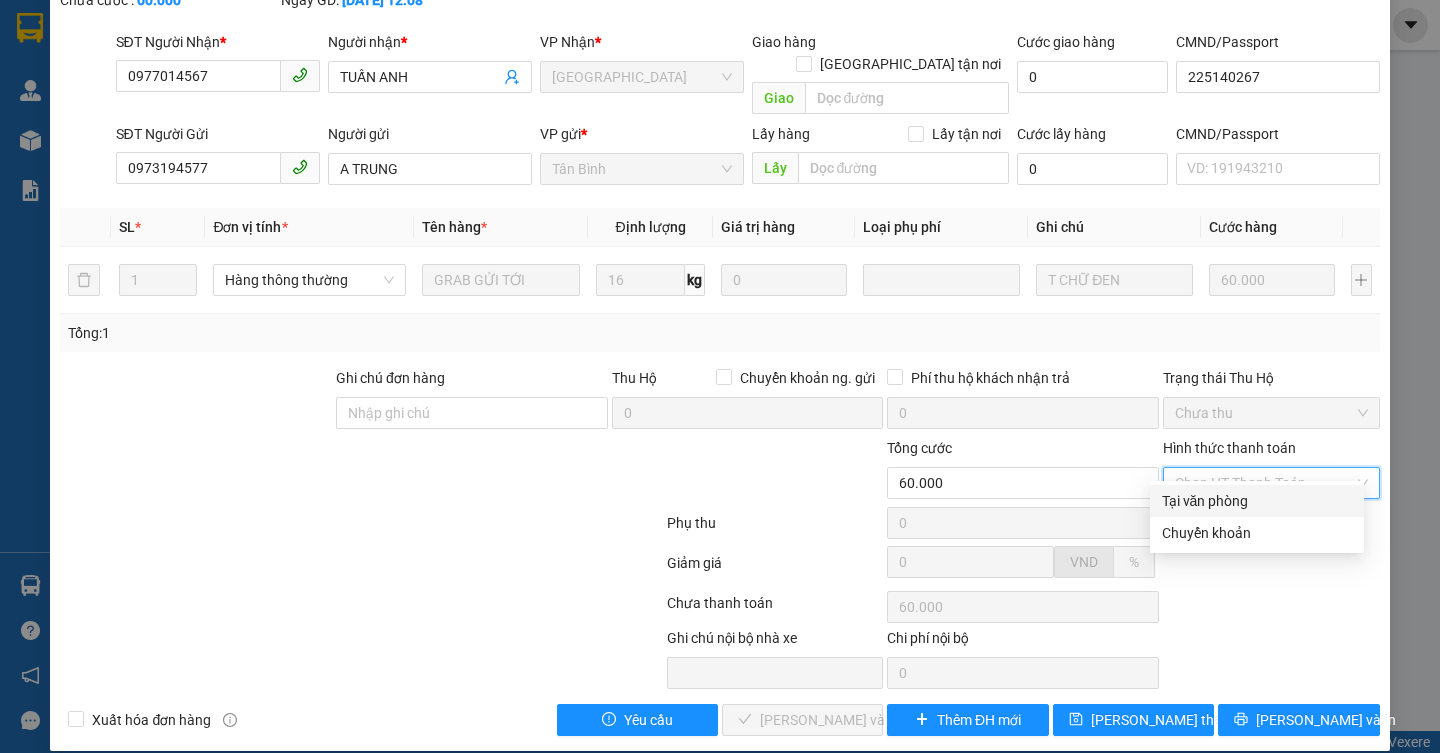 click on "Tại văn phòng" at bounding box center (1257, 501) 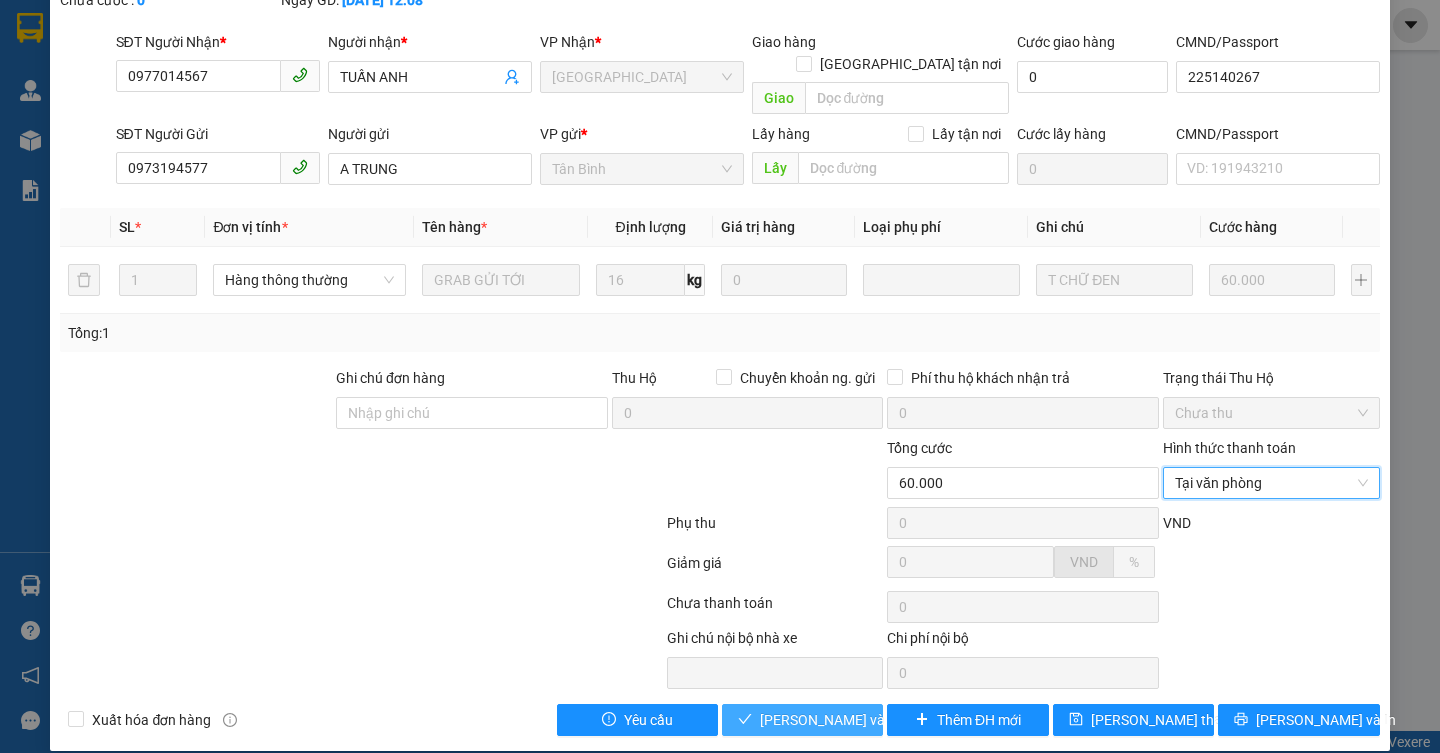 click on "[PERSON_NAME] và Giao hàng" at bounding box center (856, 720) 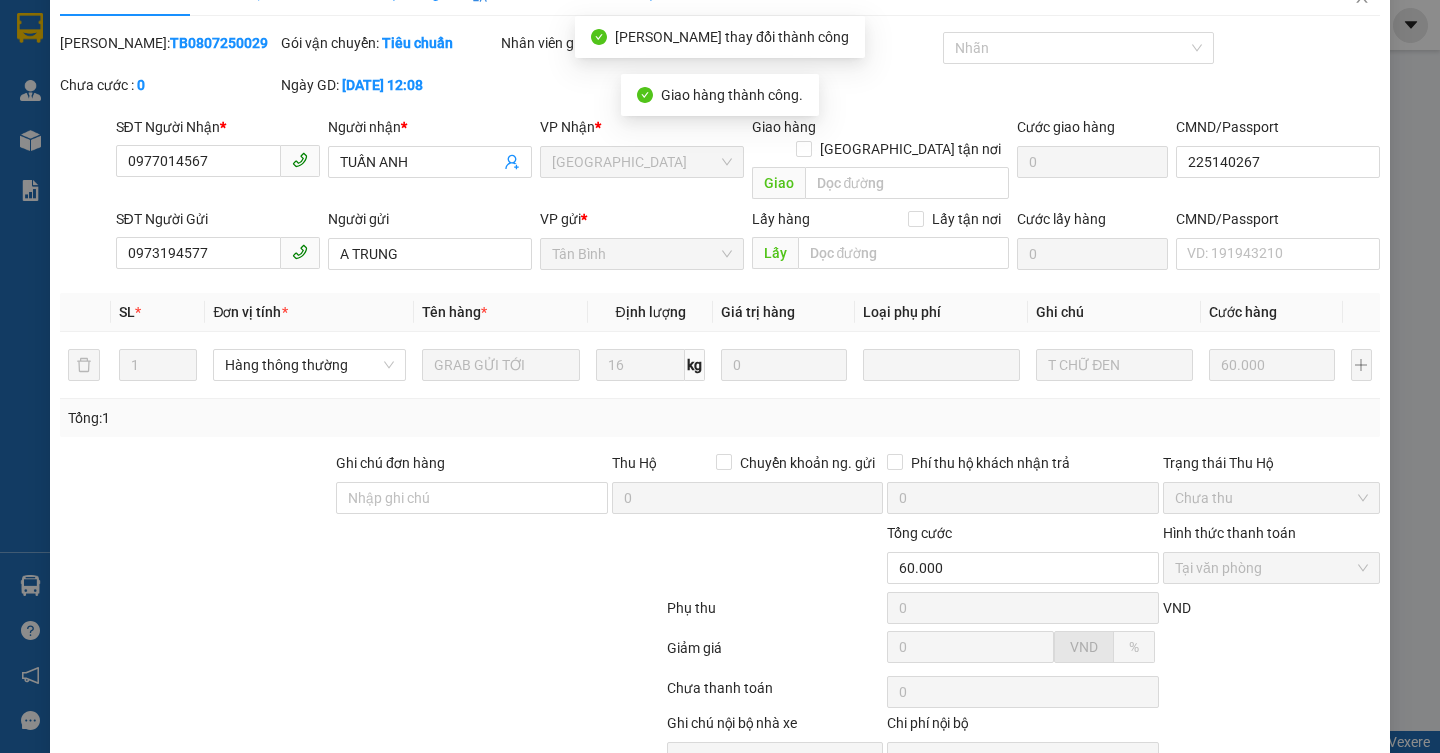 scroll, scrollTop: 0, scrollLeft: 0, axis: both 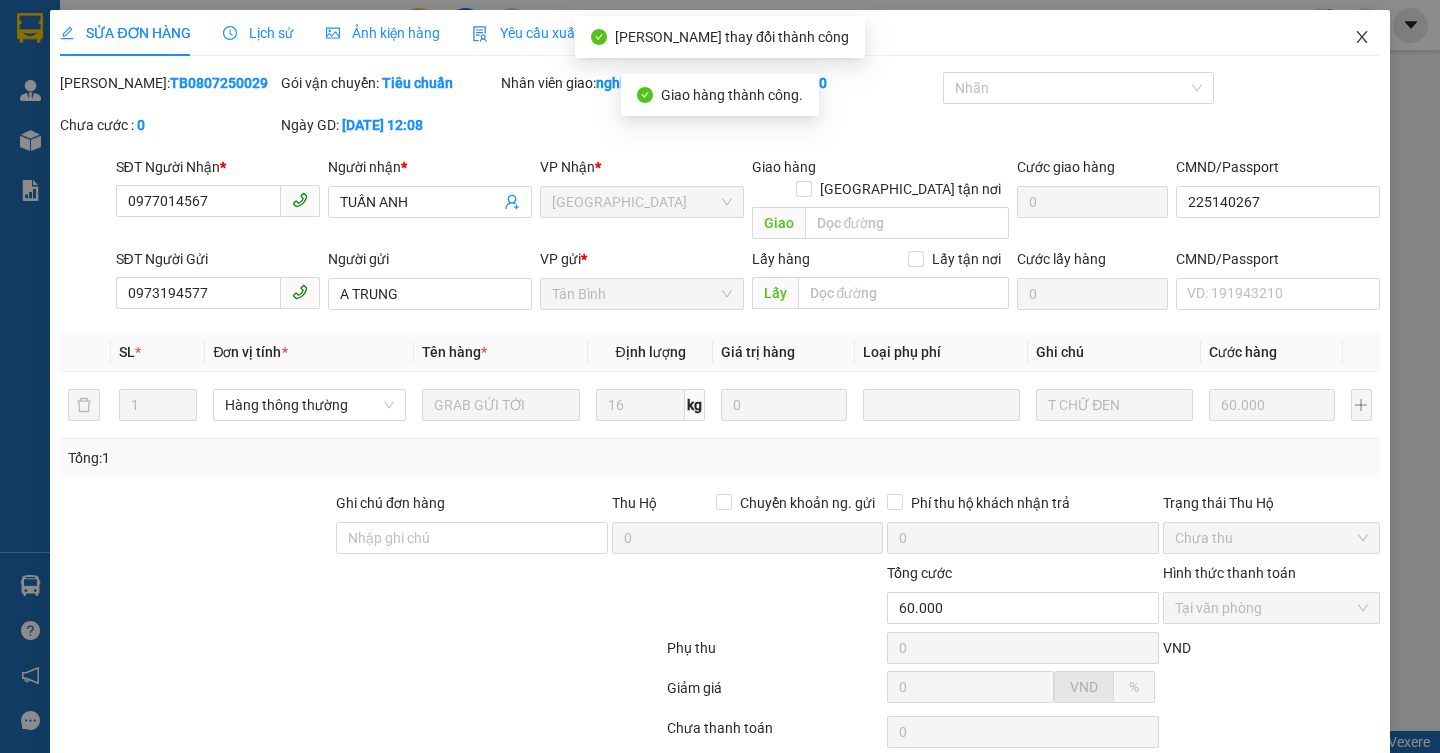 click 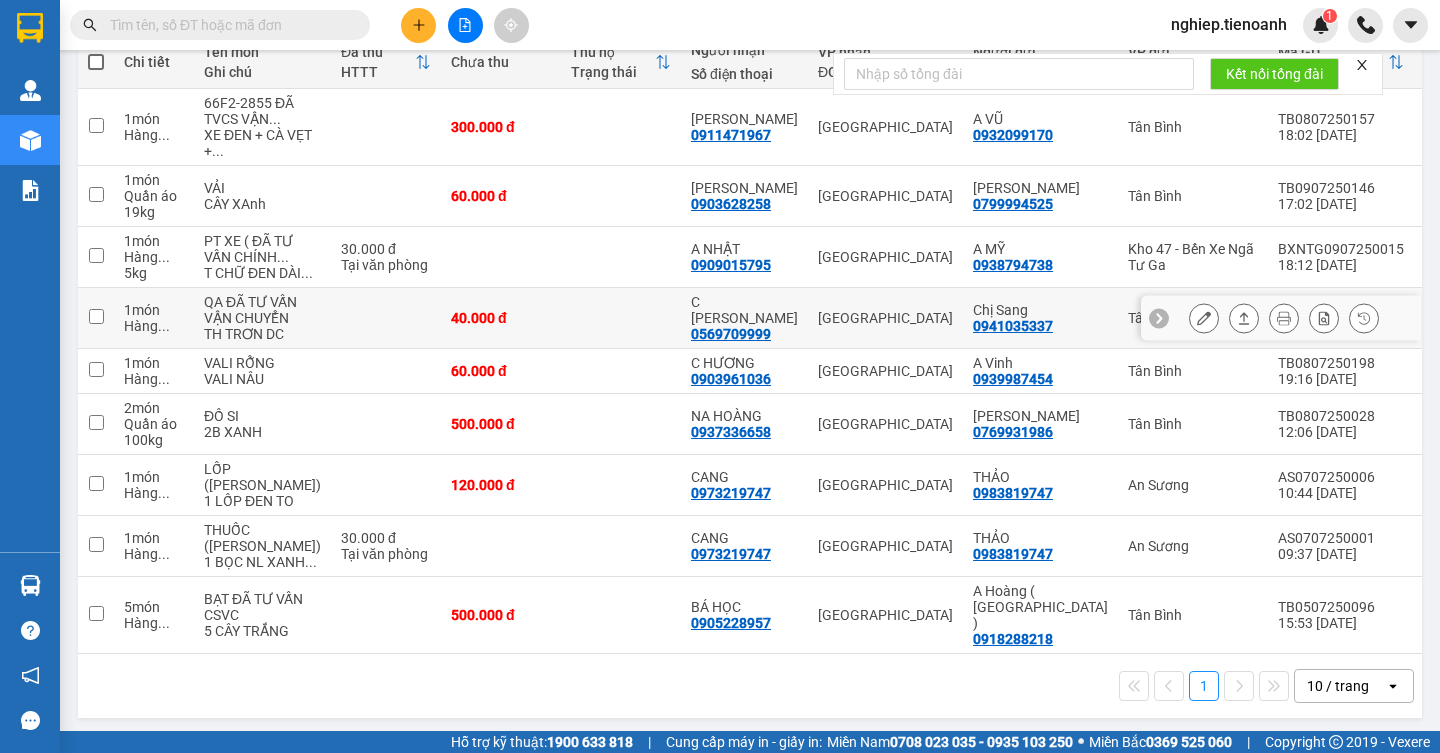 scroll, scrollTop: 300, scrollLeft: 0, axis: vertical 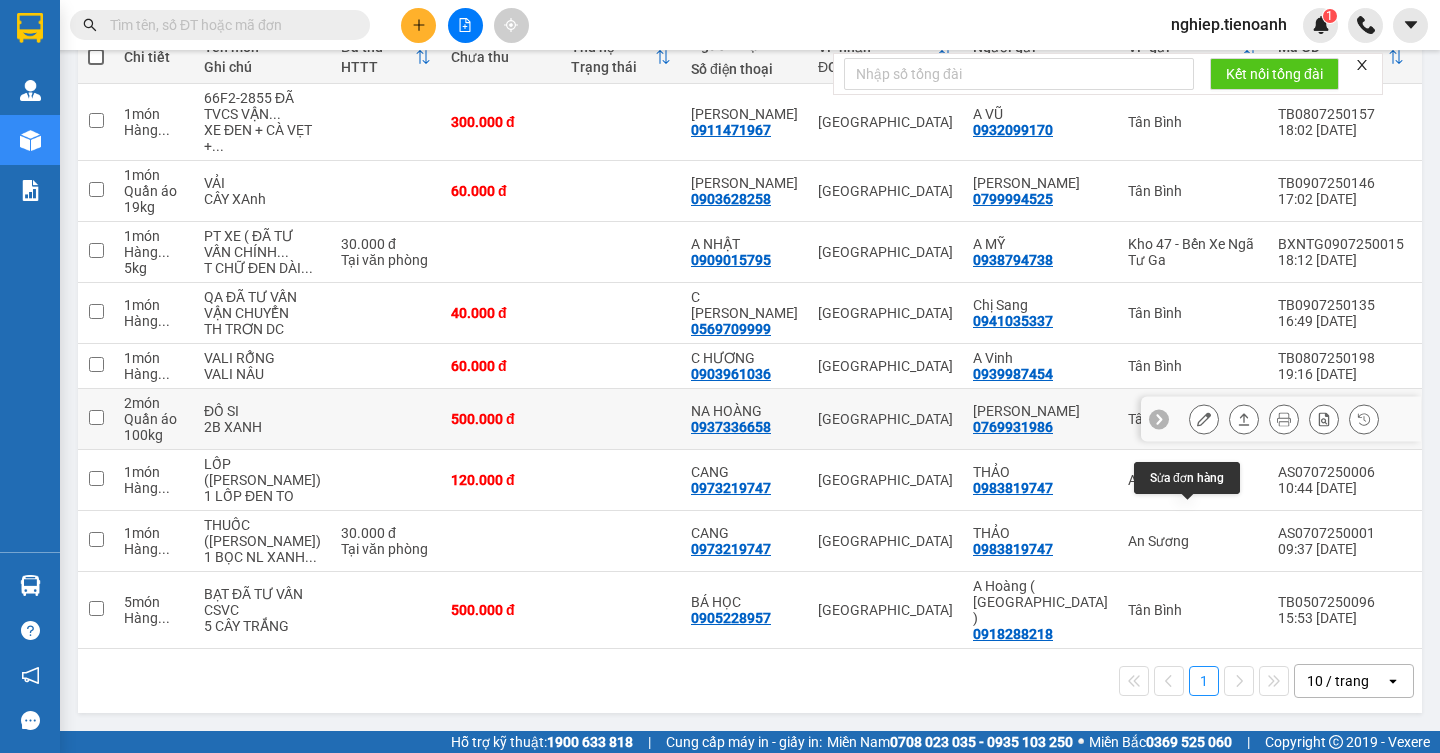 click 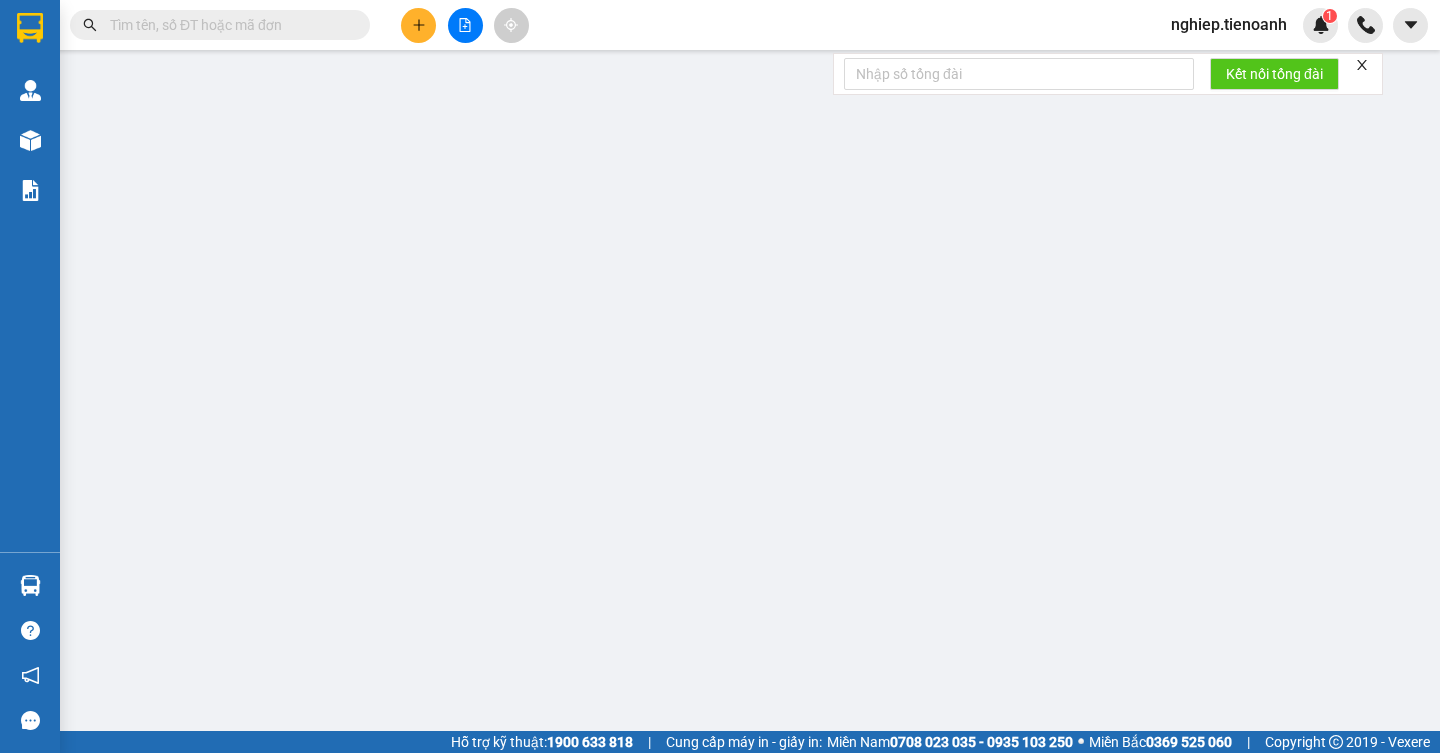 type on "0937336658" 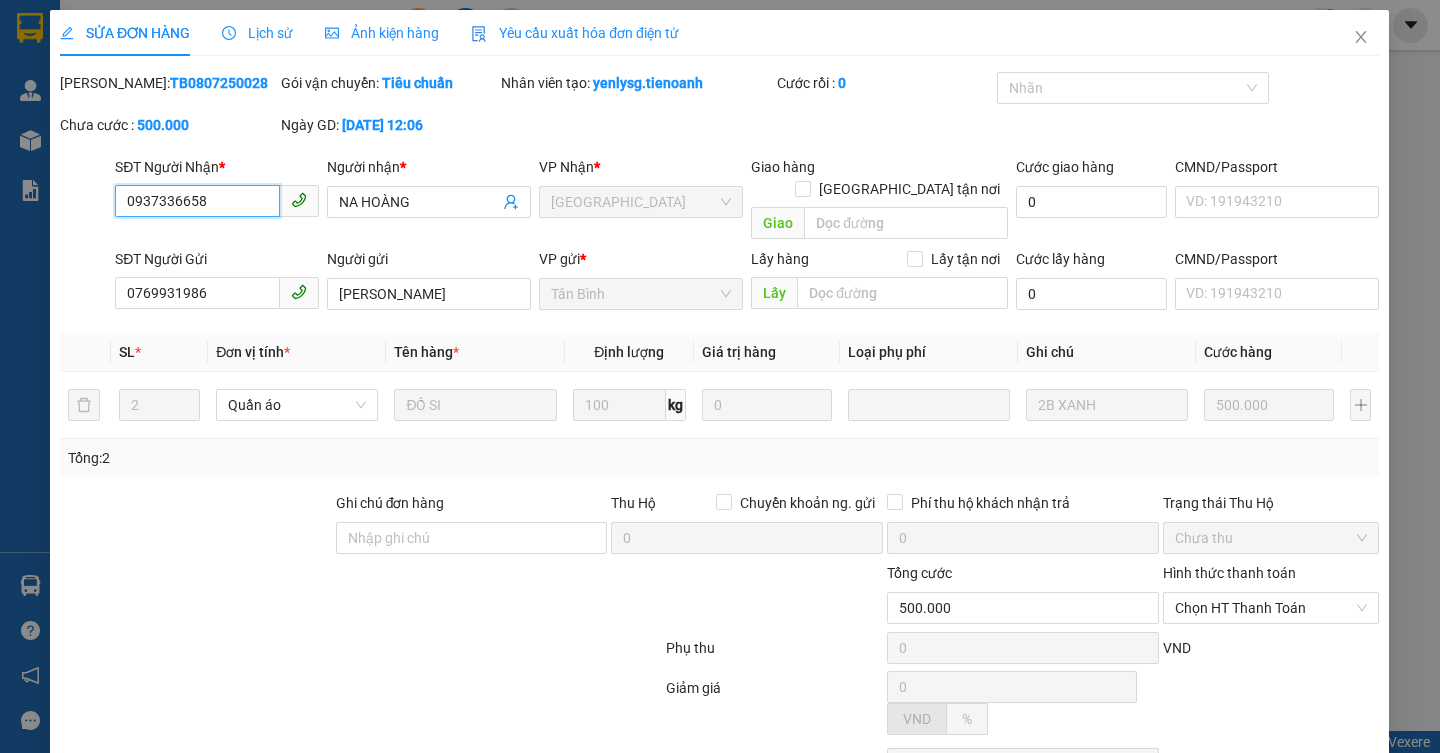 scroll, scrollTop: 0, scrollLeft: 0, axis: both 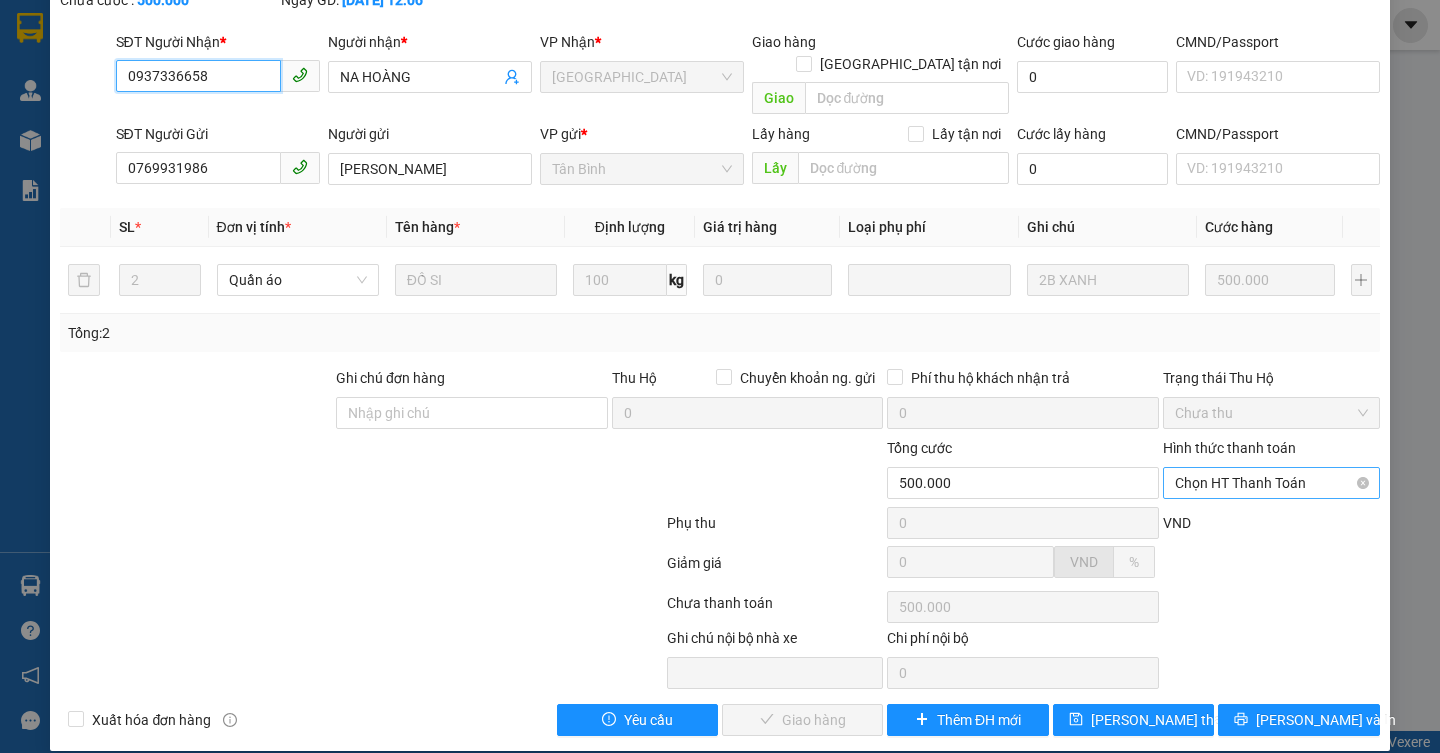 click on "Chọn HT Thanh Toán" at bounding box center (1271, 483) 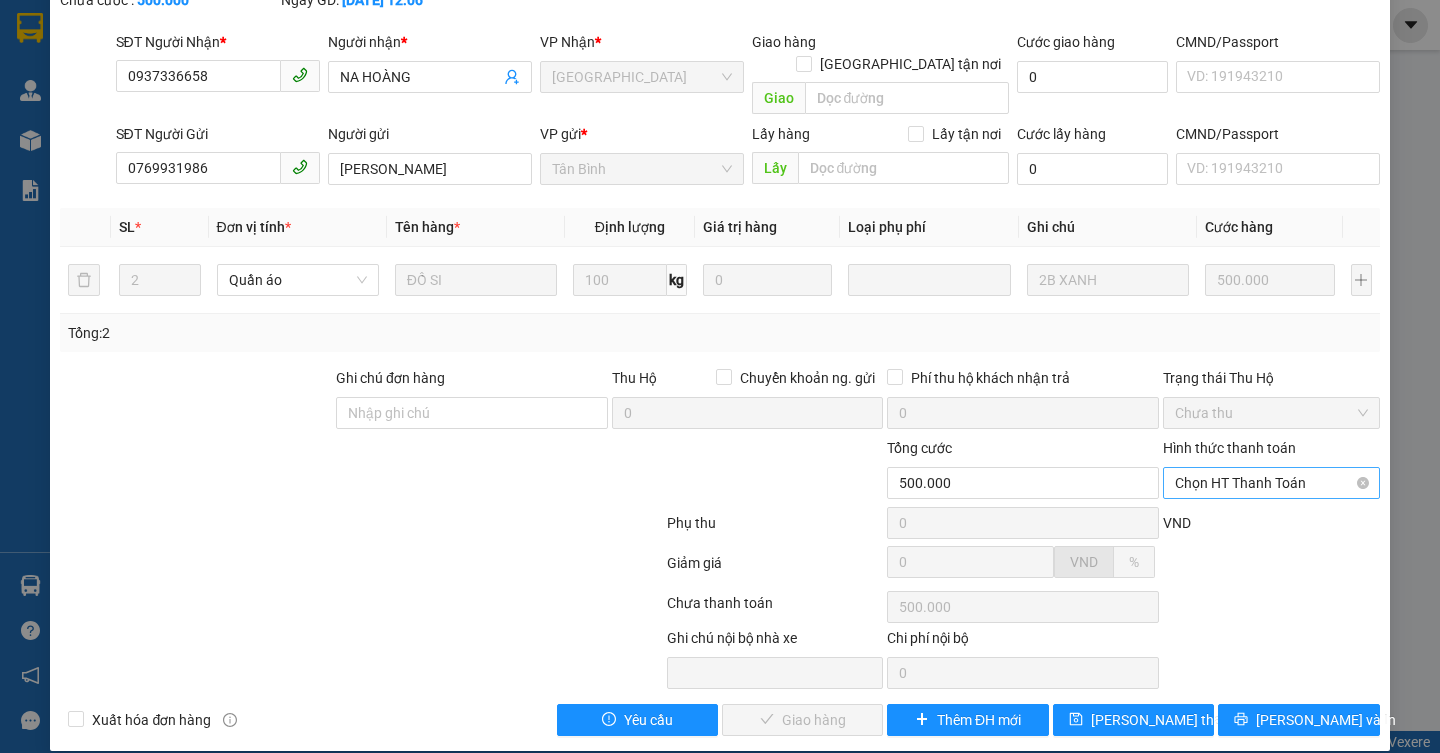 click on "Chọn HT Thanh Toán" at bounding box center [1271, 483] 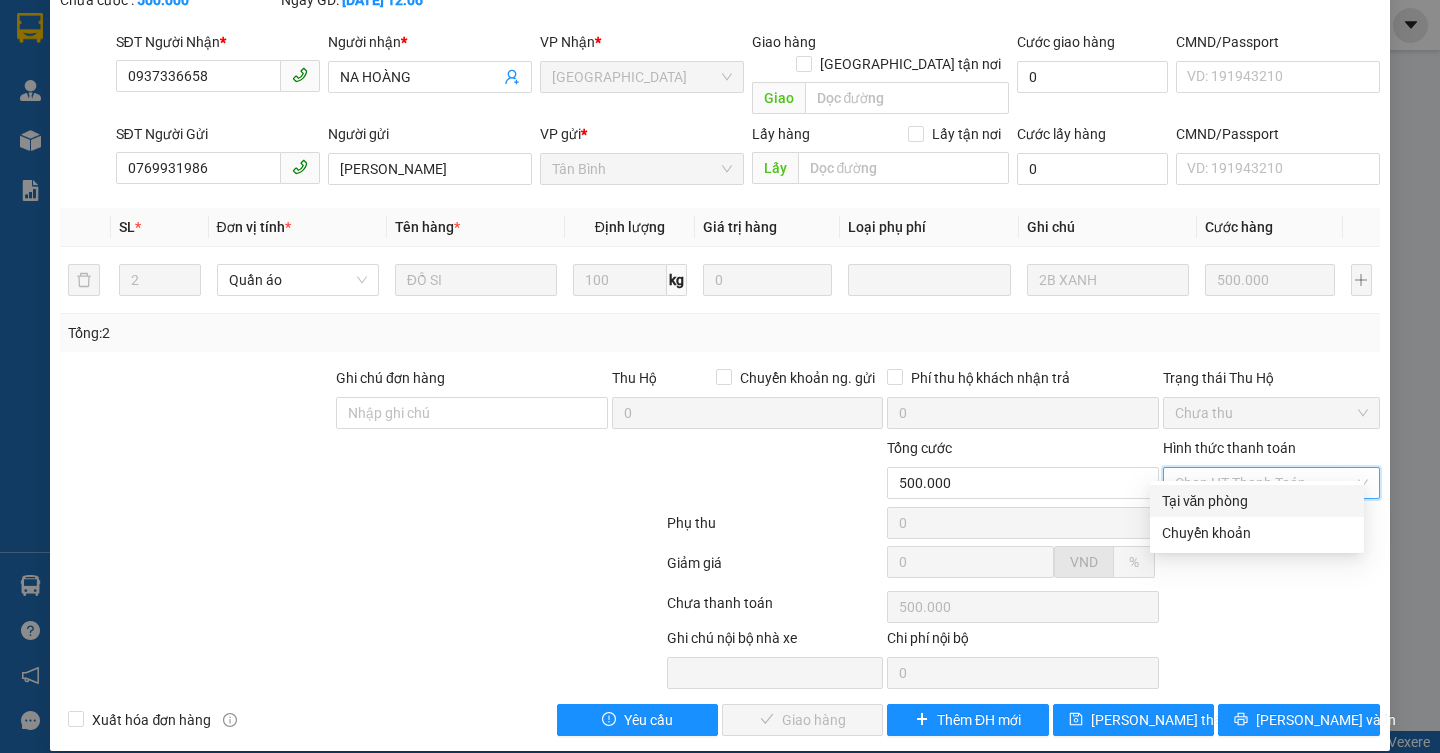 click on "Tại văn phòng" at bounding box center (1257, 501) 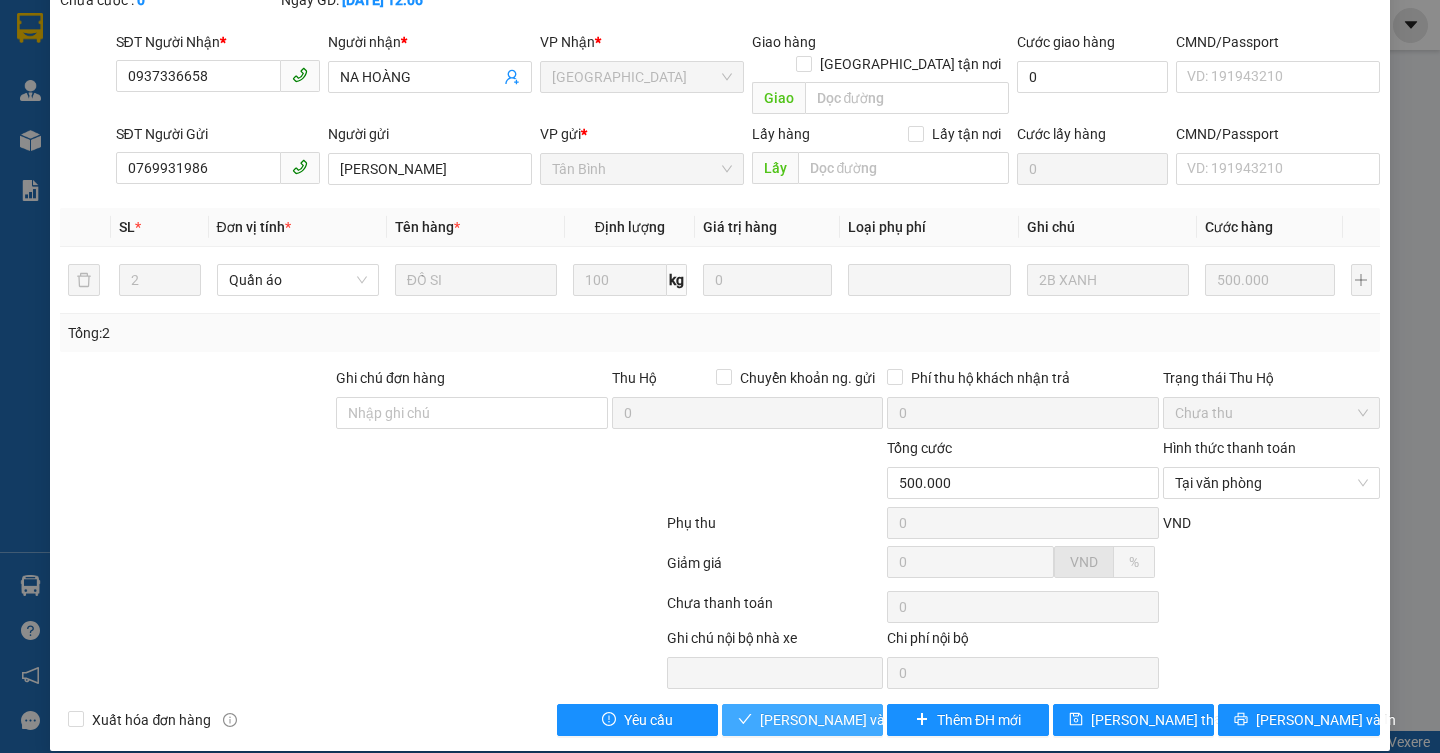 click on "[PERSON_NAME] và Giao hàng" at bounding box center (856, 720) 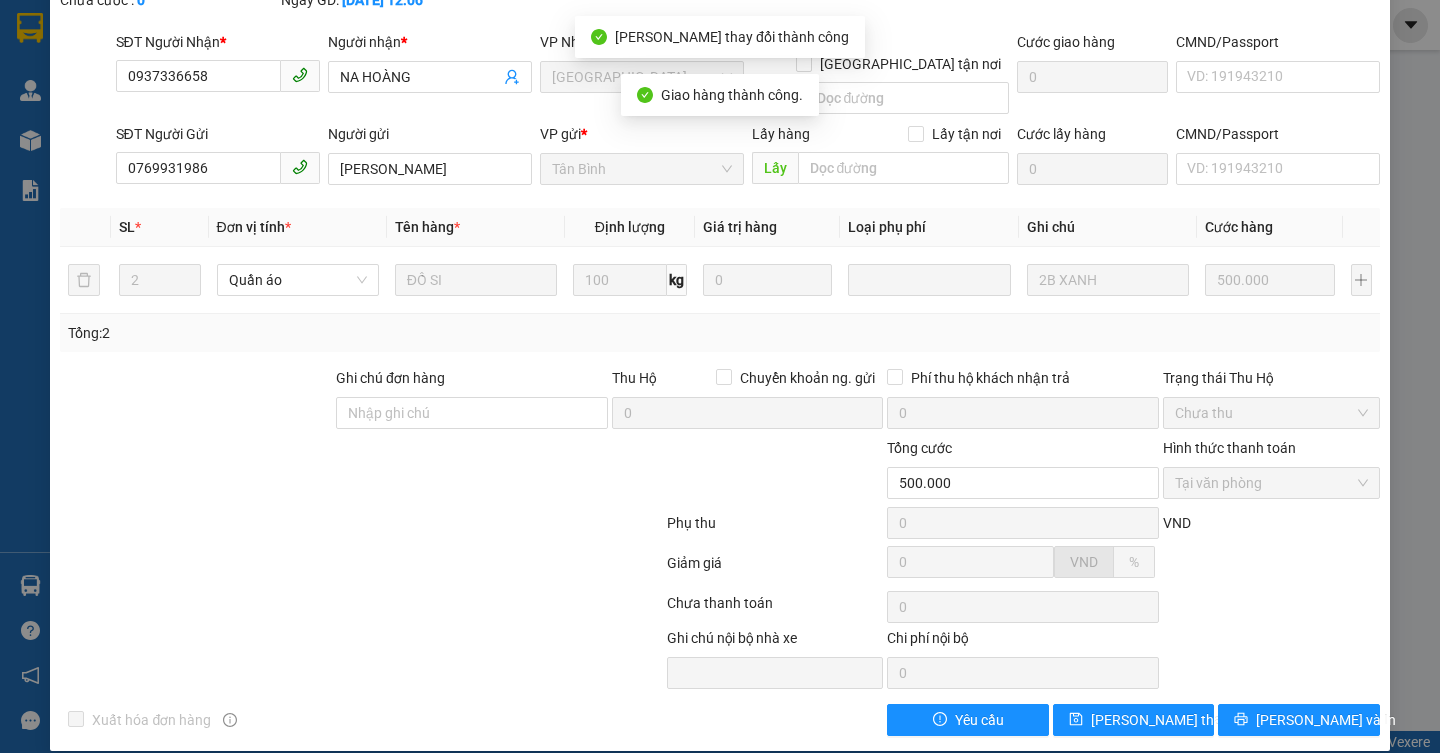 scroll, scrollTop: 0, scrollLeft: 0, axis: both 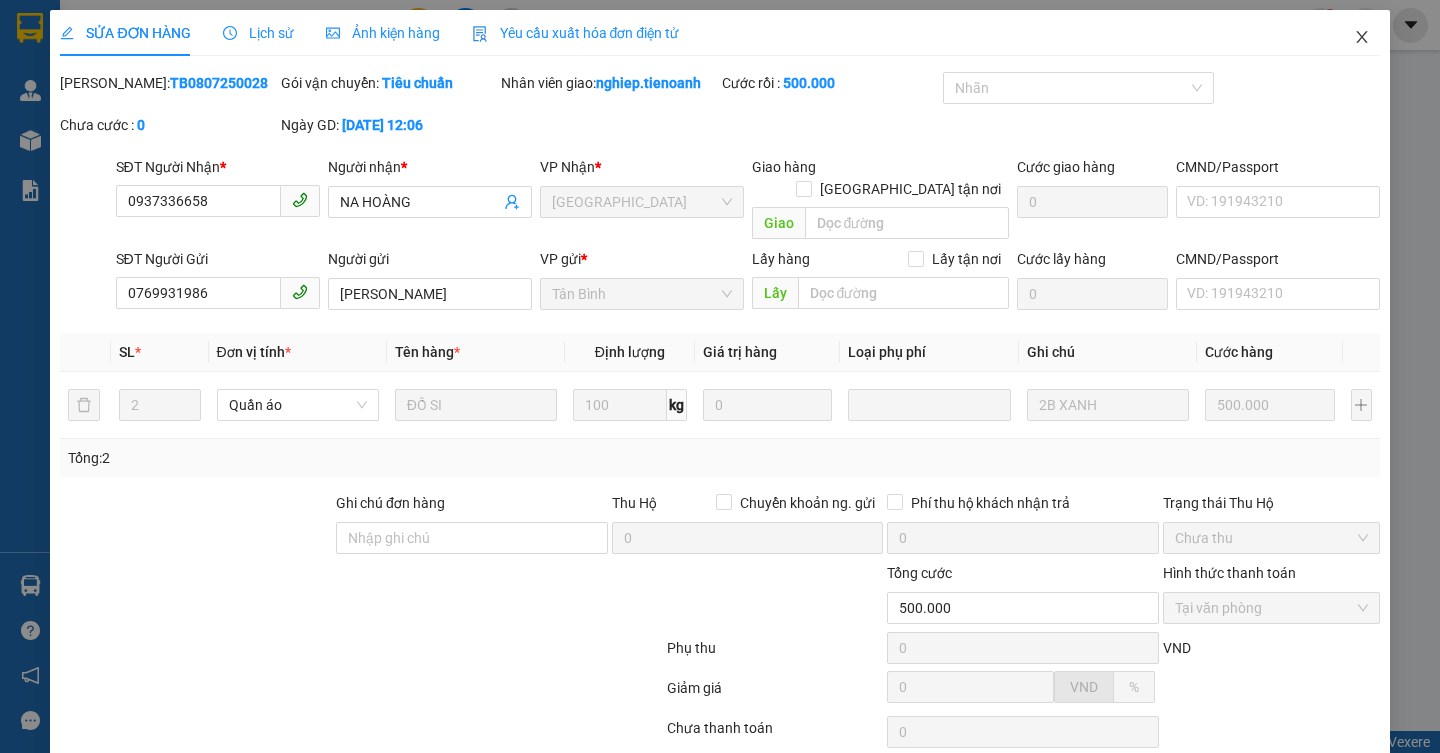 click 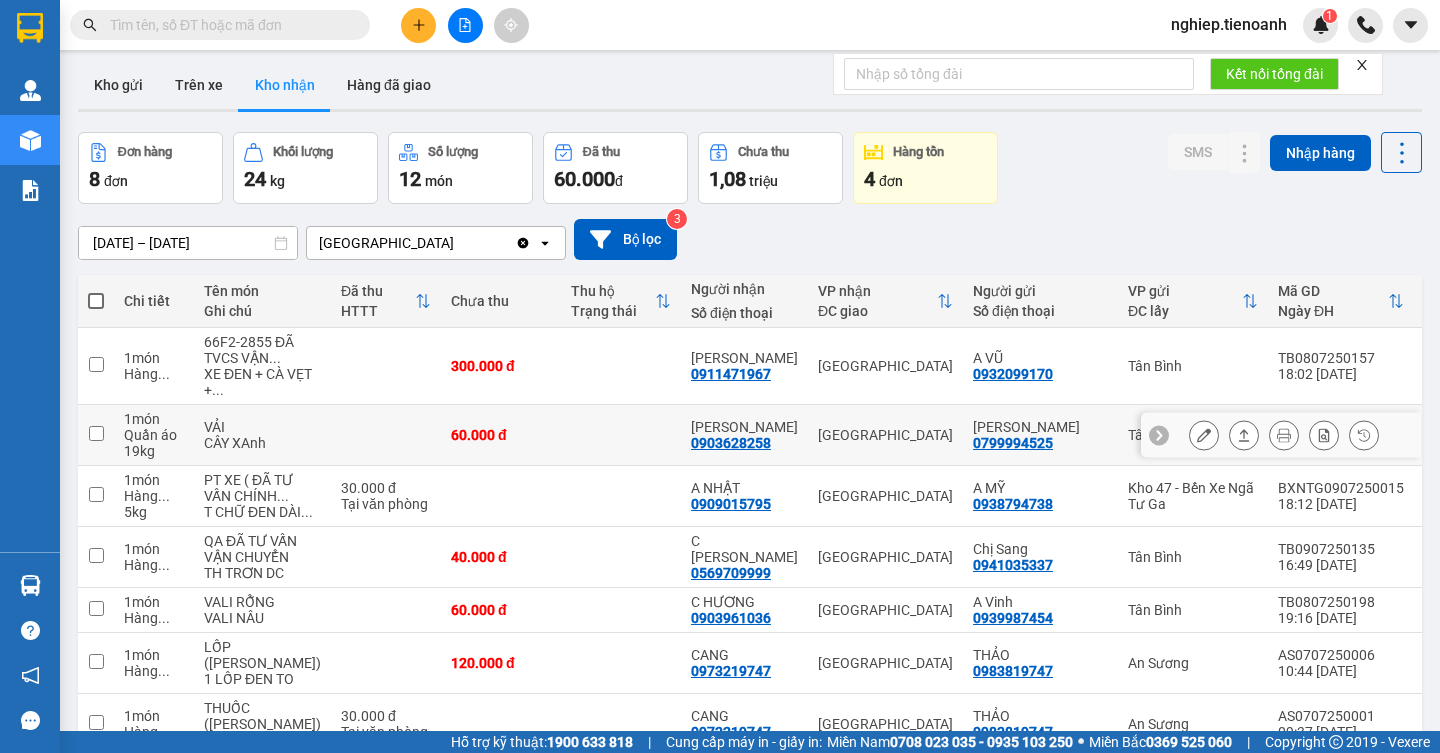 scroll, scrollTop: 0, scrollLeft: 0, axis: both 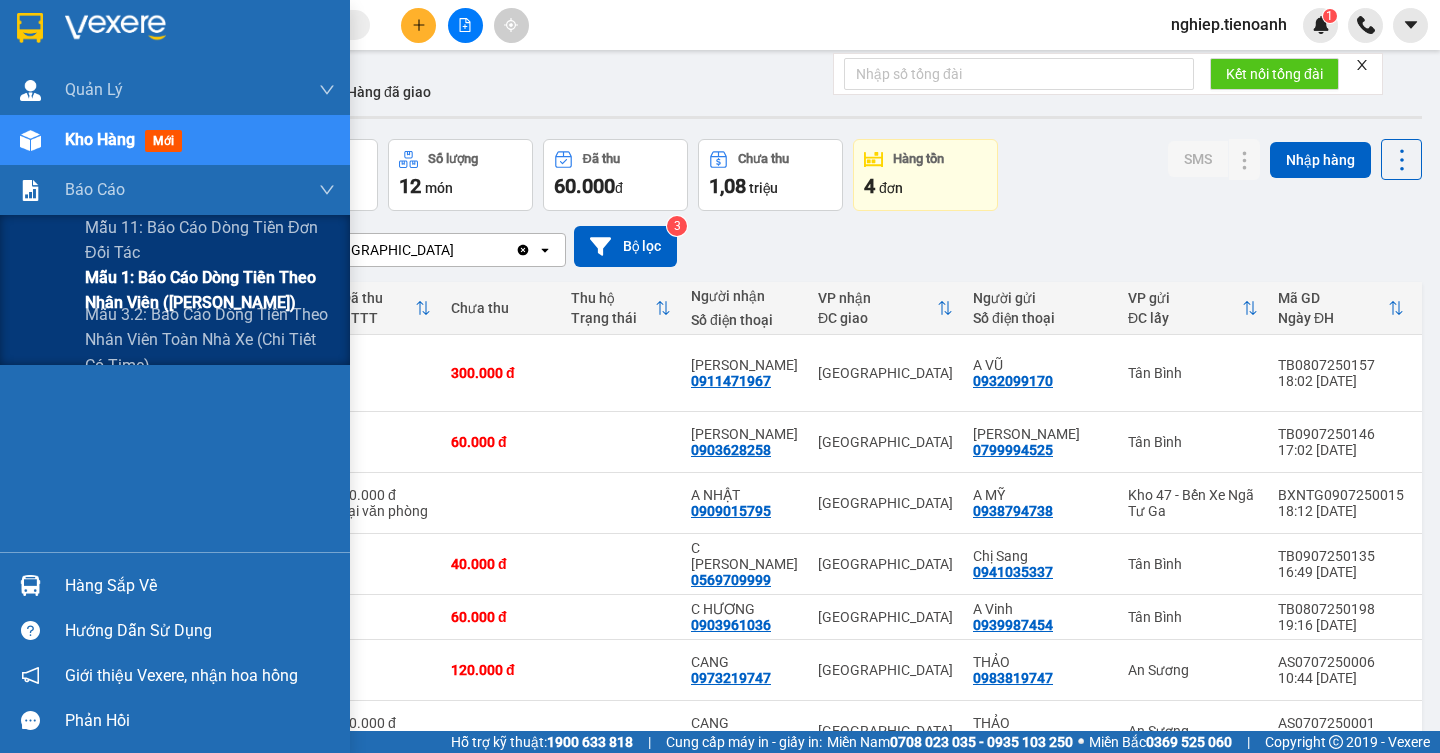 click on "Mẫu 1: Báo cáo dòng tiền theo nhân viên ([PERSON_NAME])" at bounding box center [210, 290] 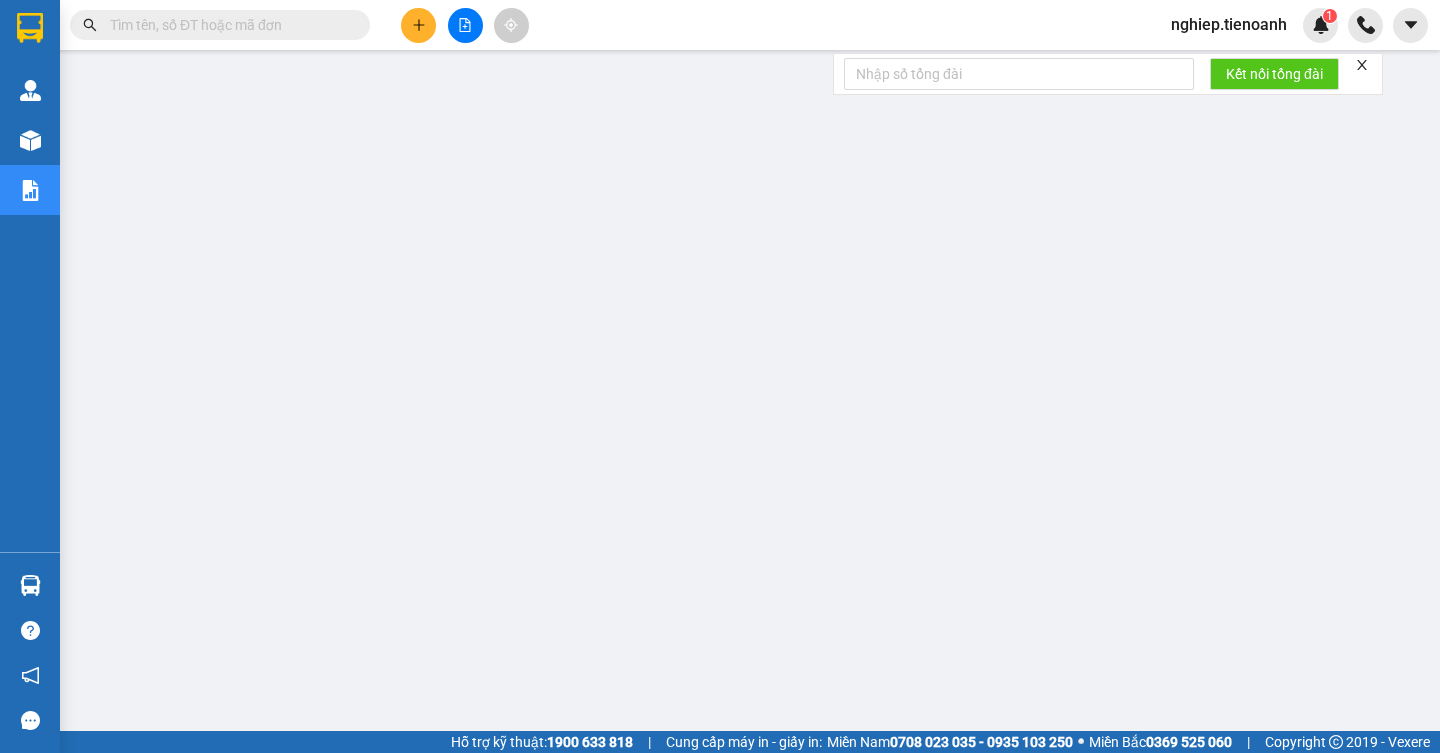 scroll, scrollTop: 200, scrollLeft: 0, axis: vertical 